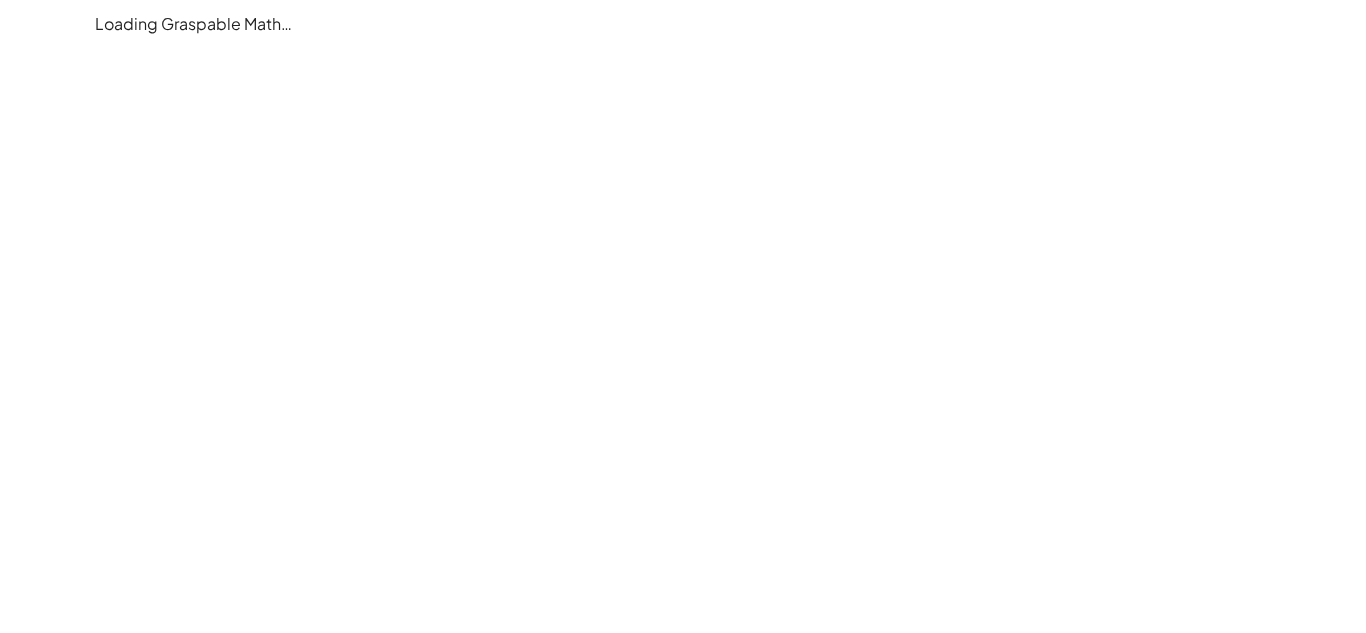 scroll, scrollTop: 0, scrollLeft: 0, axis: both 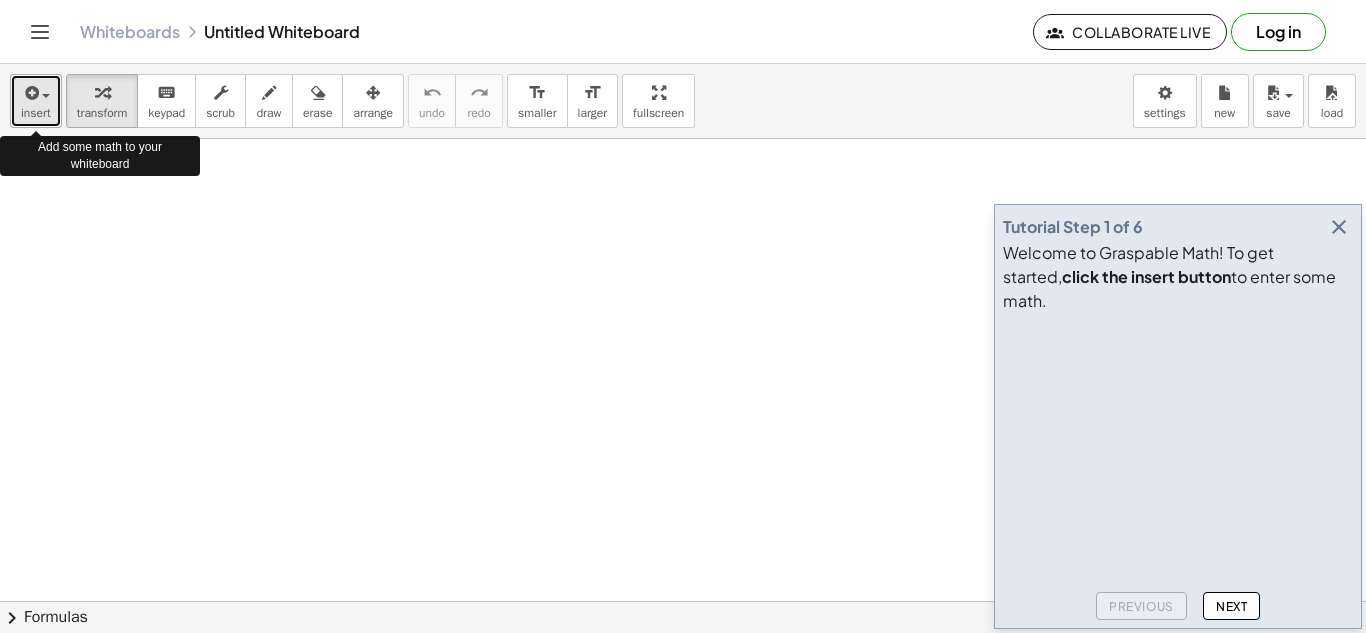 click on "insert" at bounding box center (36, 101) 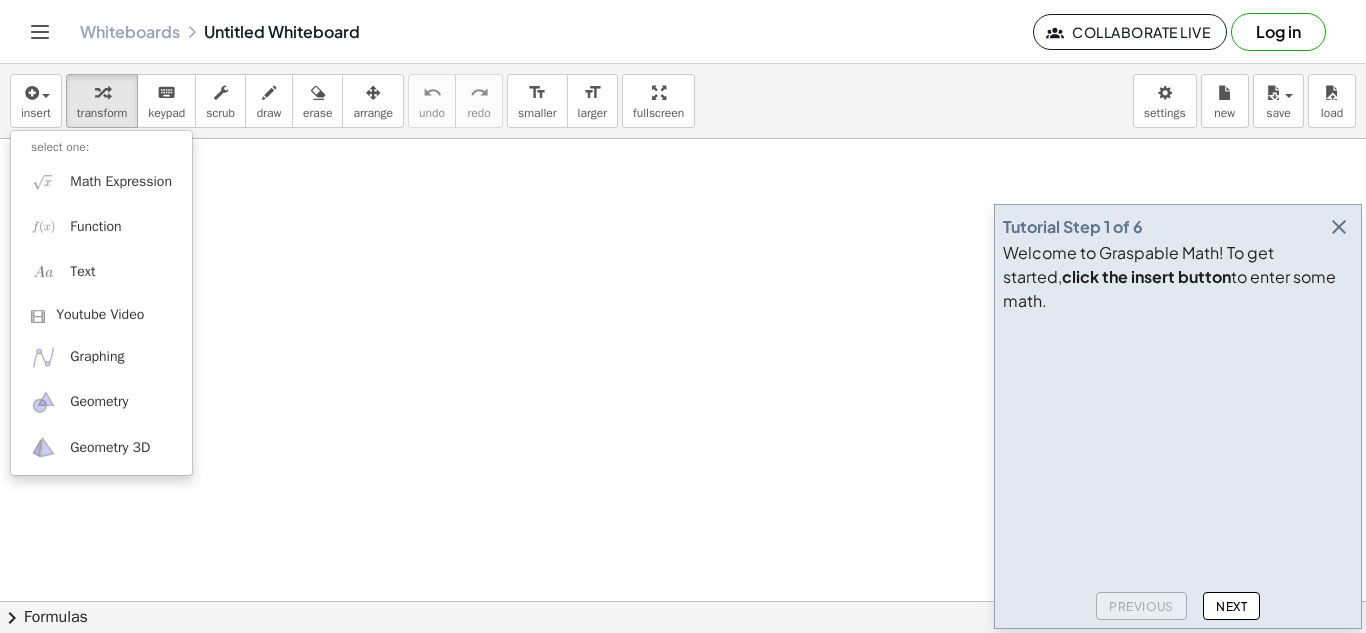 click on "Next" 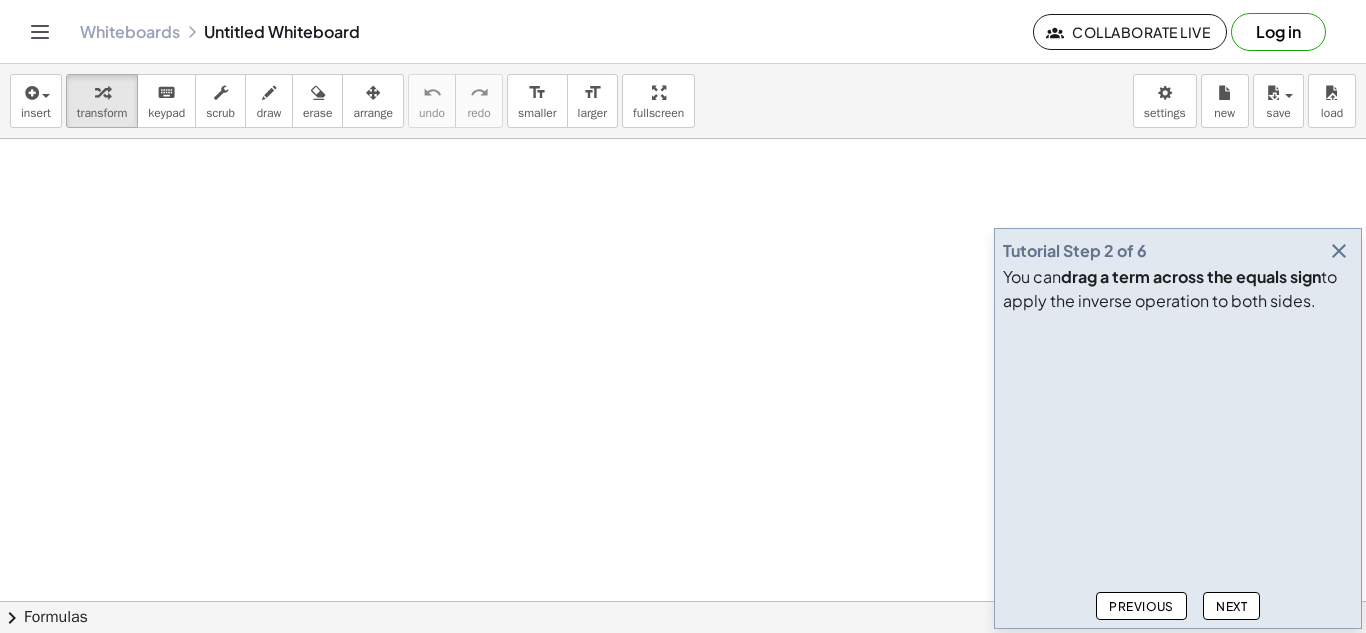 click on "Next" 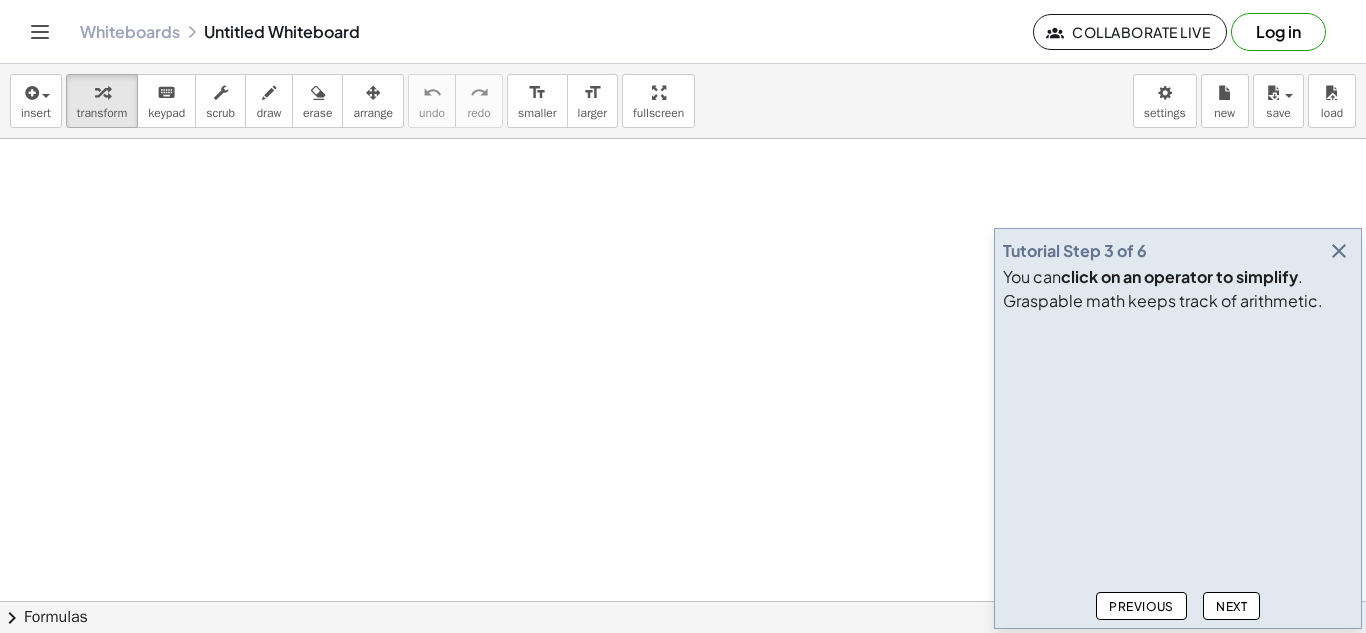click on "Next" 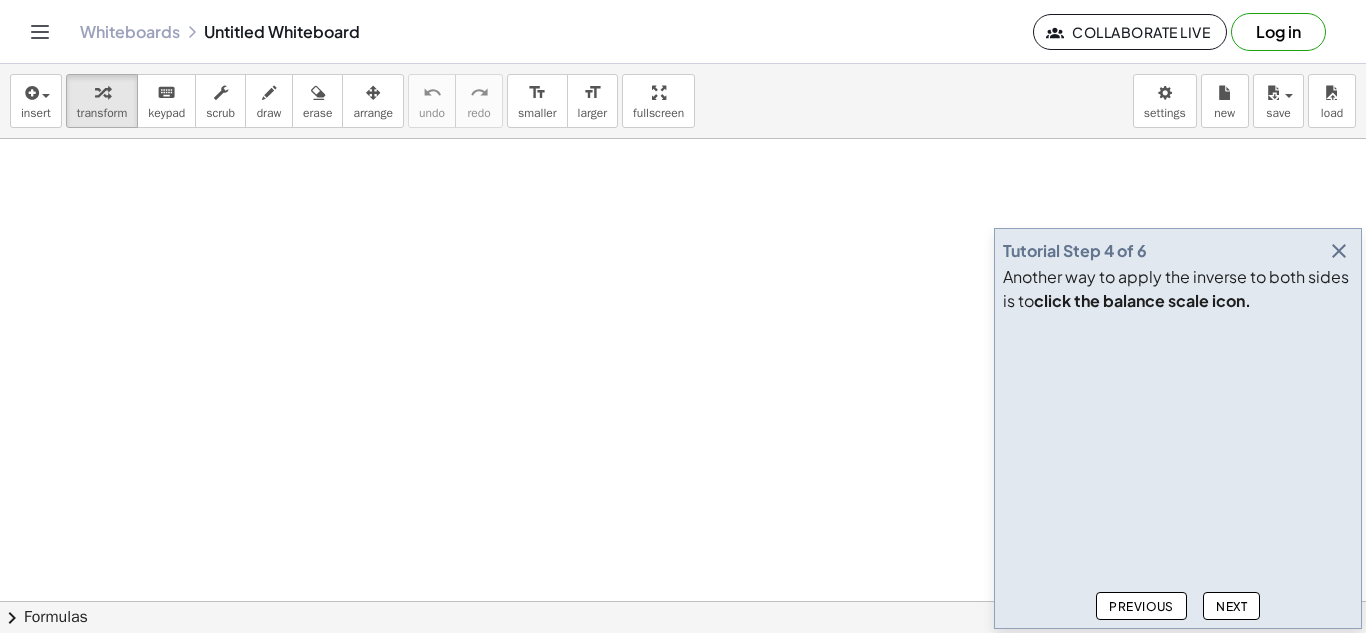 click on "Next" 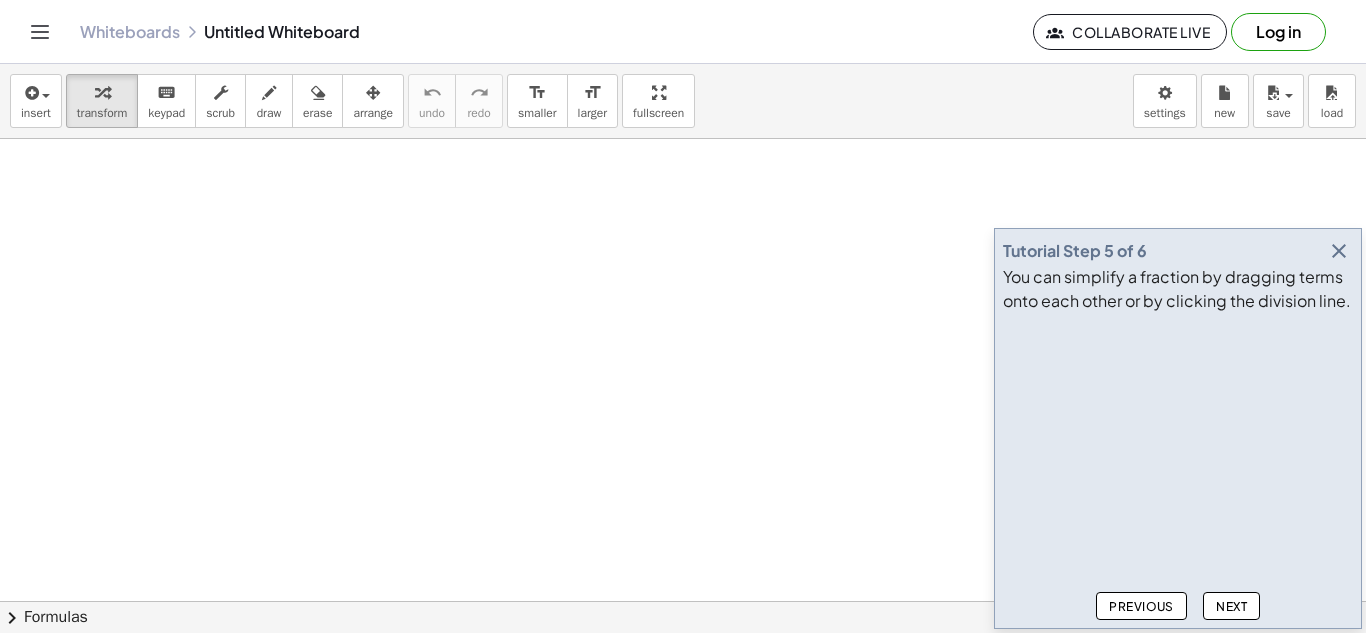 click on "Next" 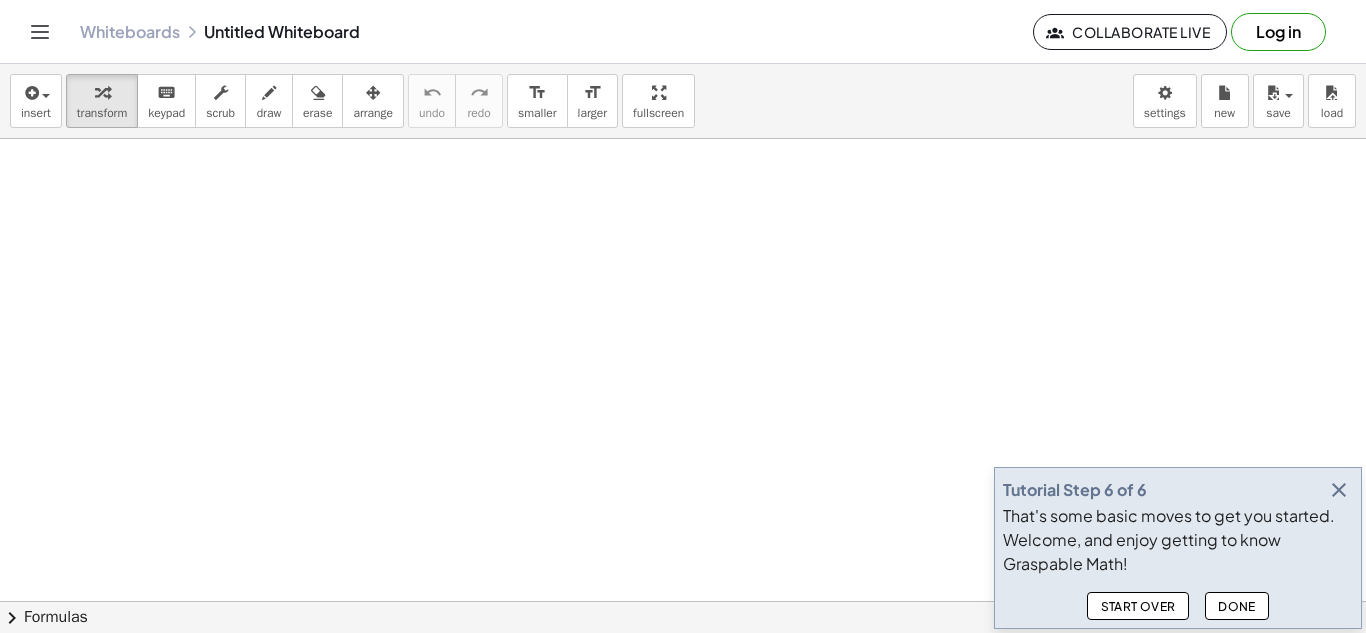 click on "Done" 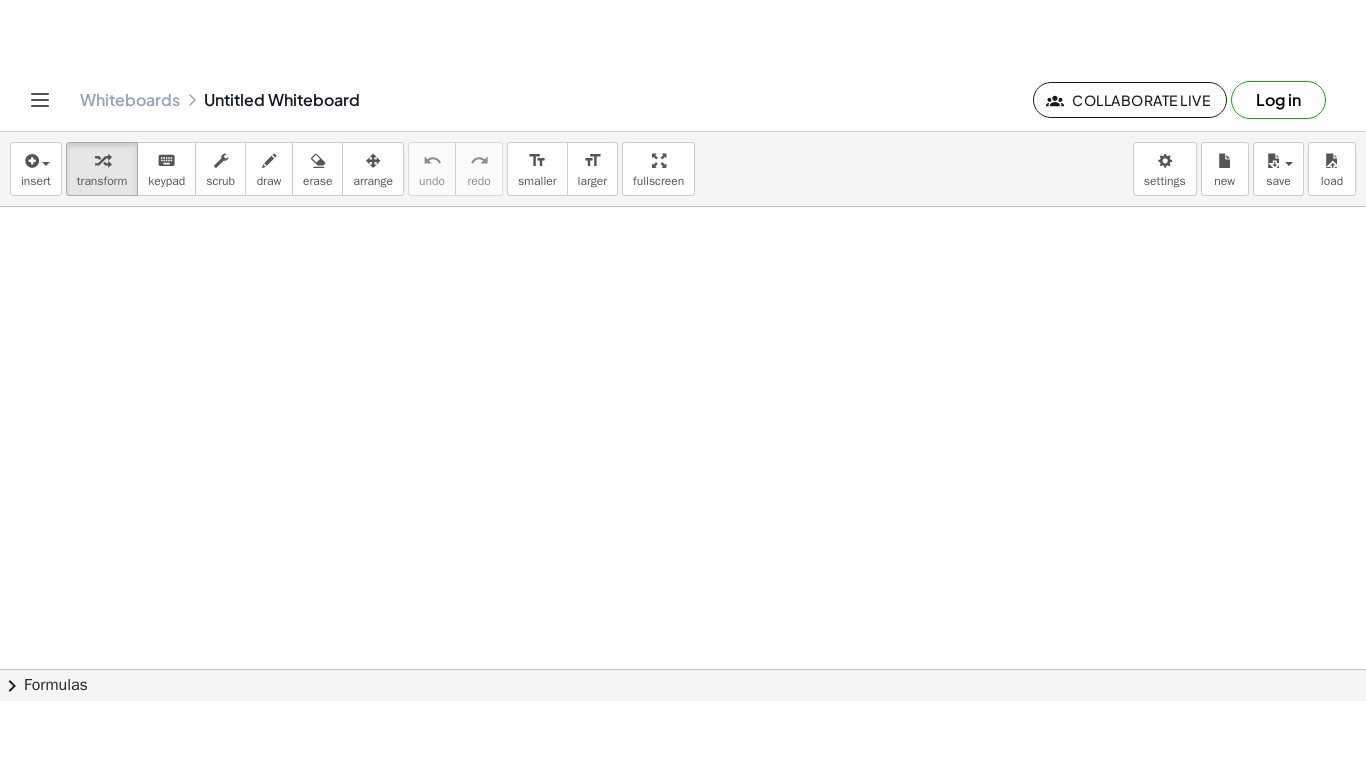 scroll, scrollTop: 174, scrollLeft: 0, axis: vertical 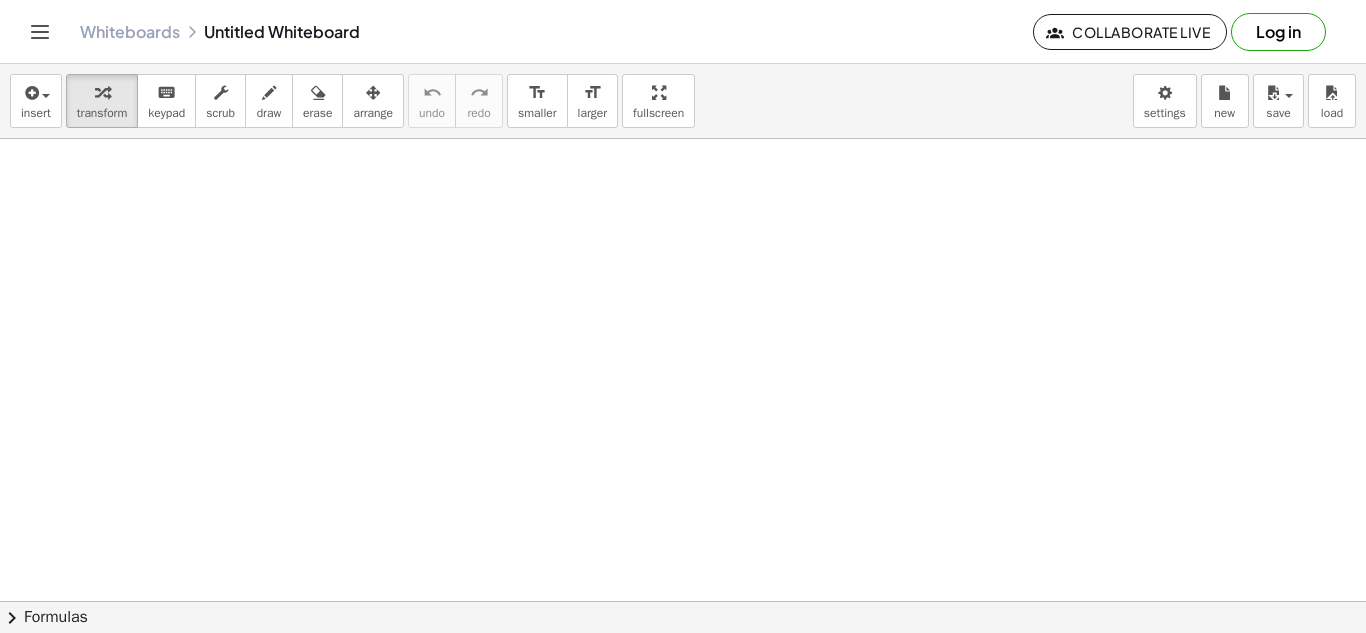 click on "chevron_right  Formulas" 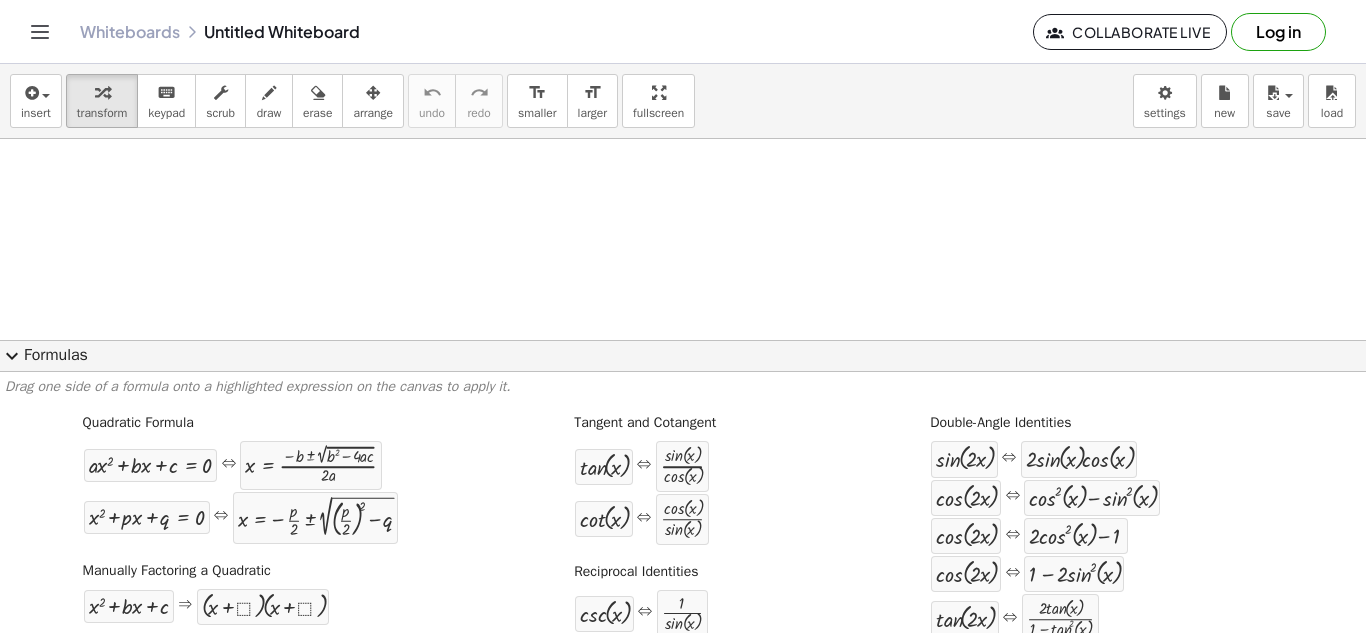 click on "expand_more  Formulas" 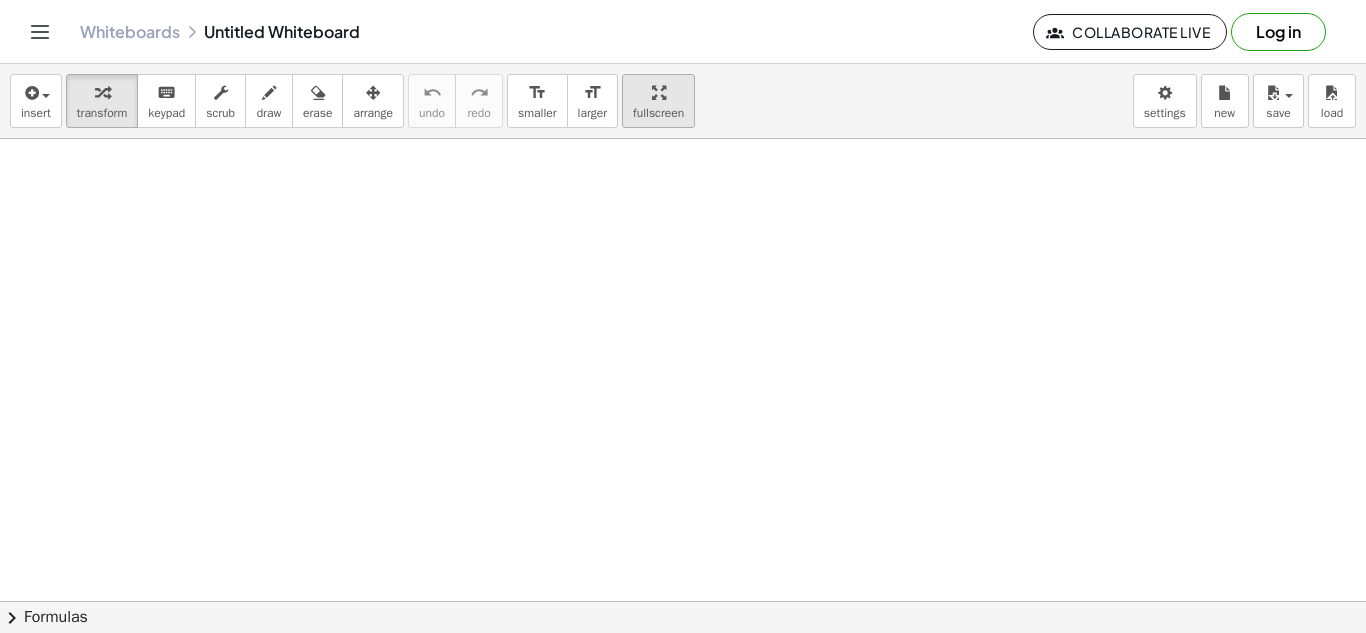 click at bounding box center [659, 93] 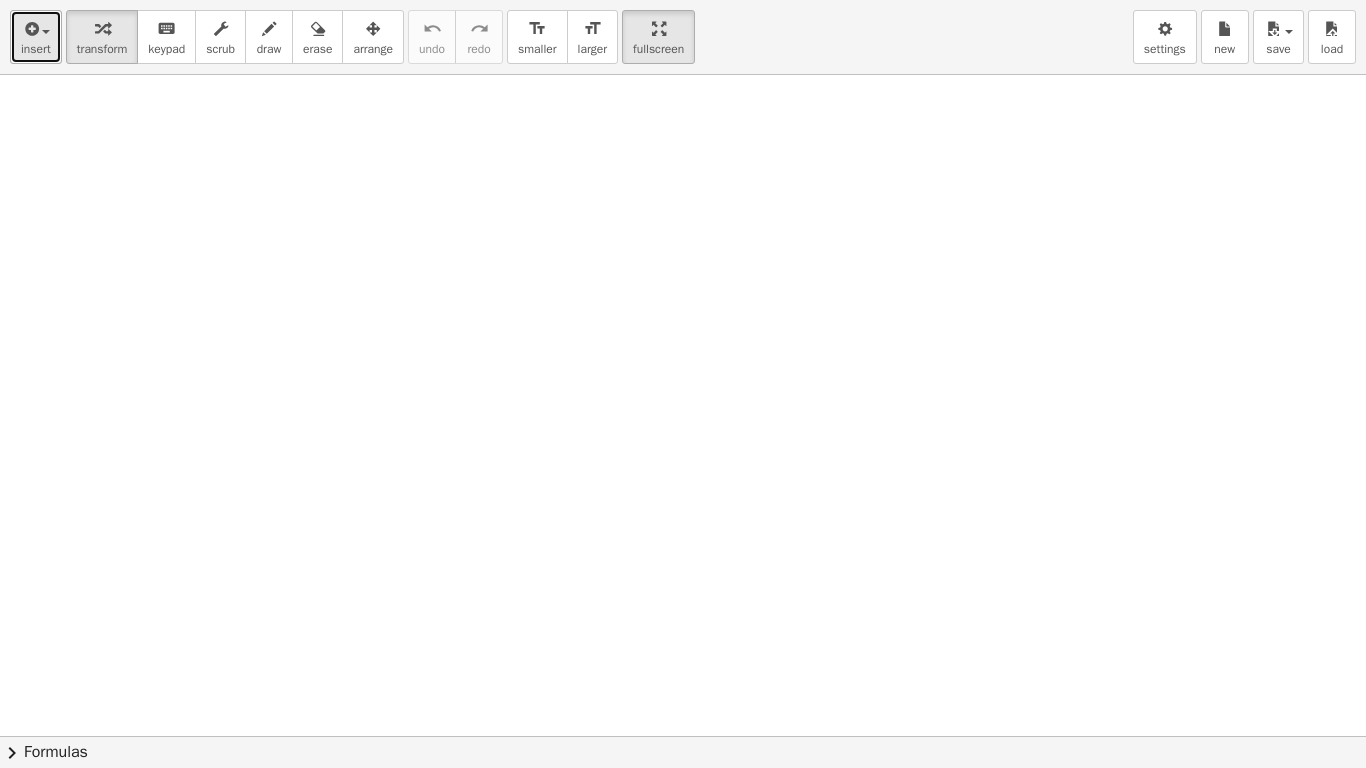 click at bounding box center (36, 28) 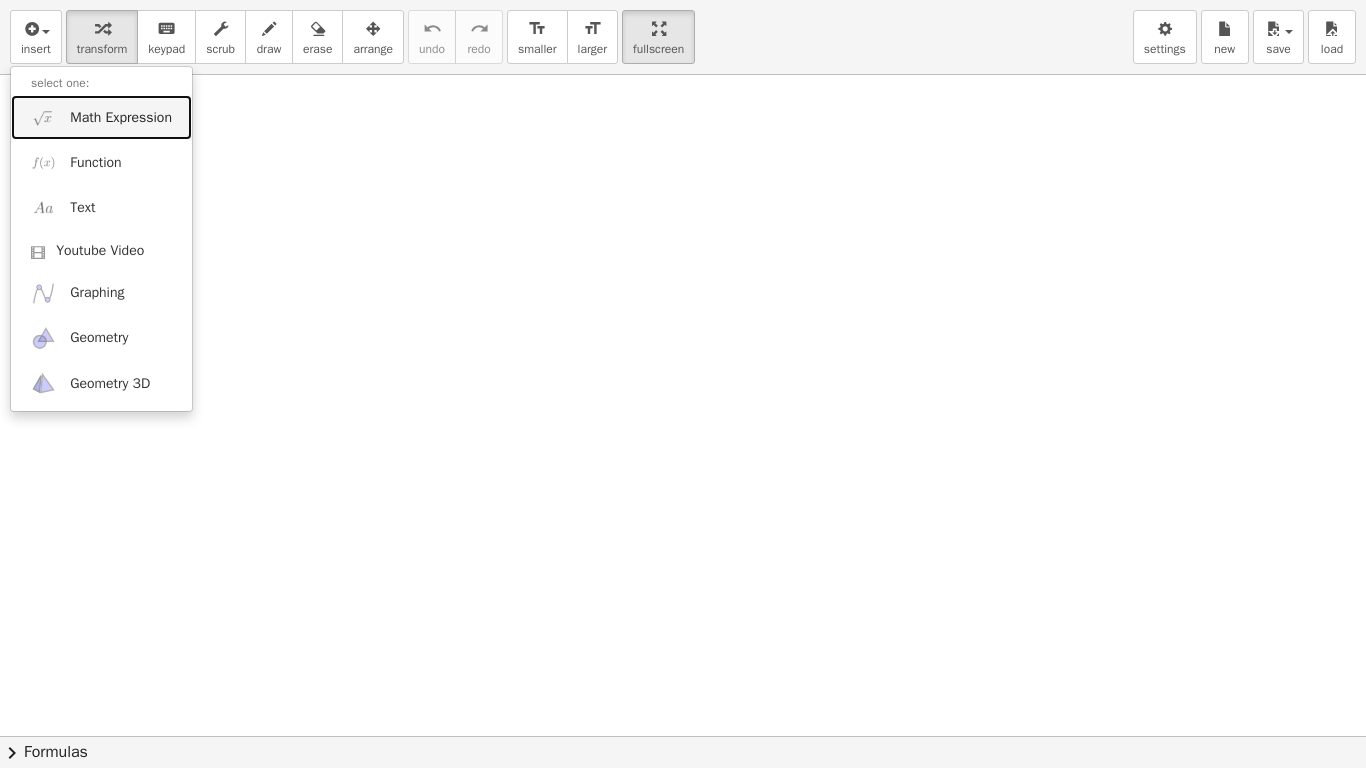 click on "Math Expression" at bounding box center [101, 117] 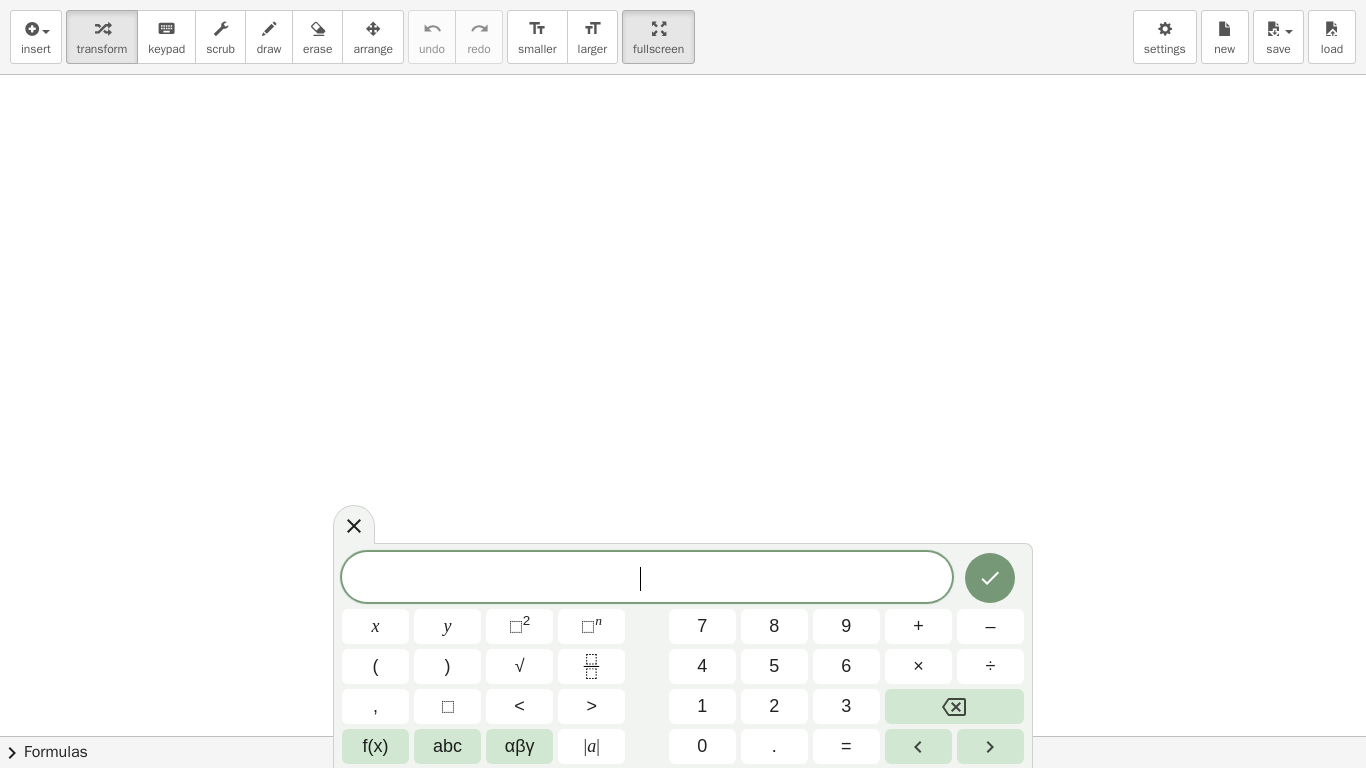 scroll, scrollTop: 1, scrollLeft: 0, axis: vertical 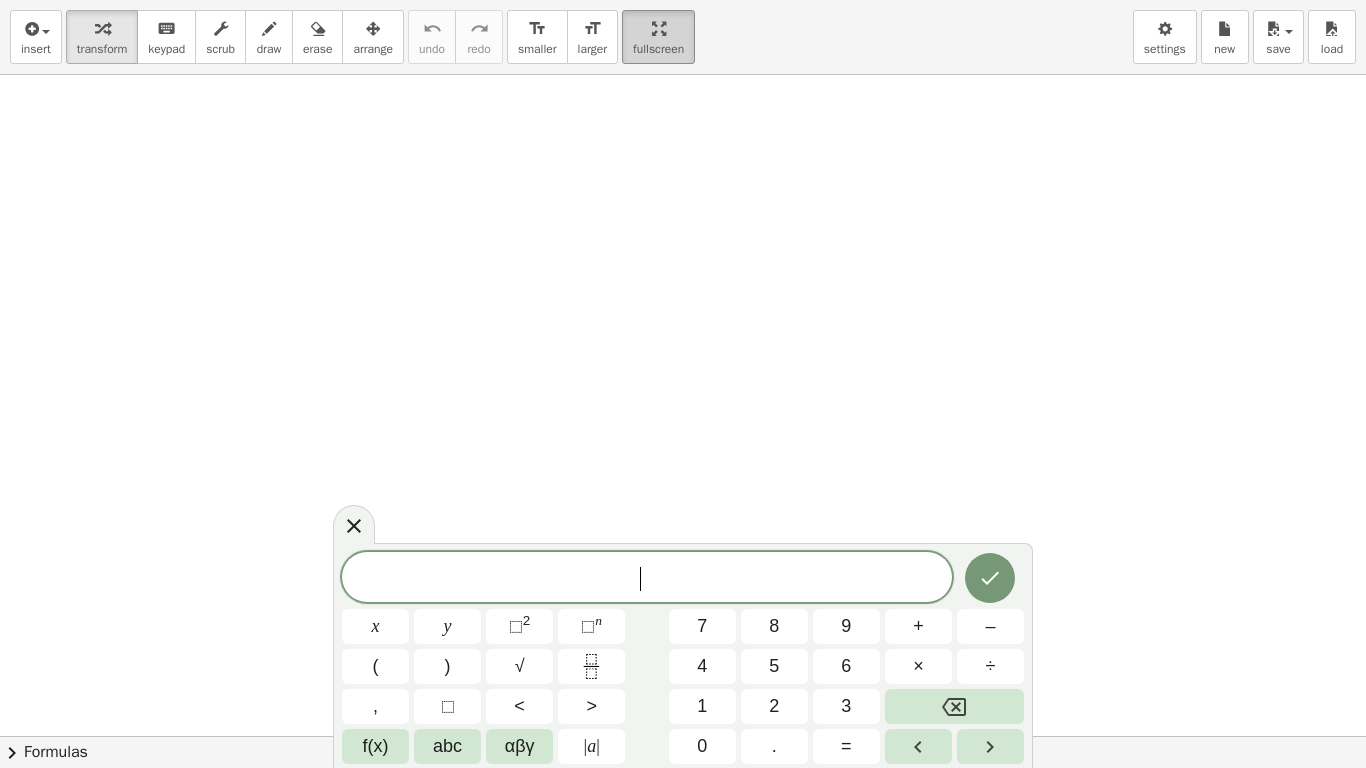 click on "fullscreen" at bounding box center [658, 49] 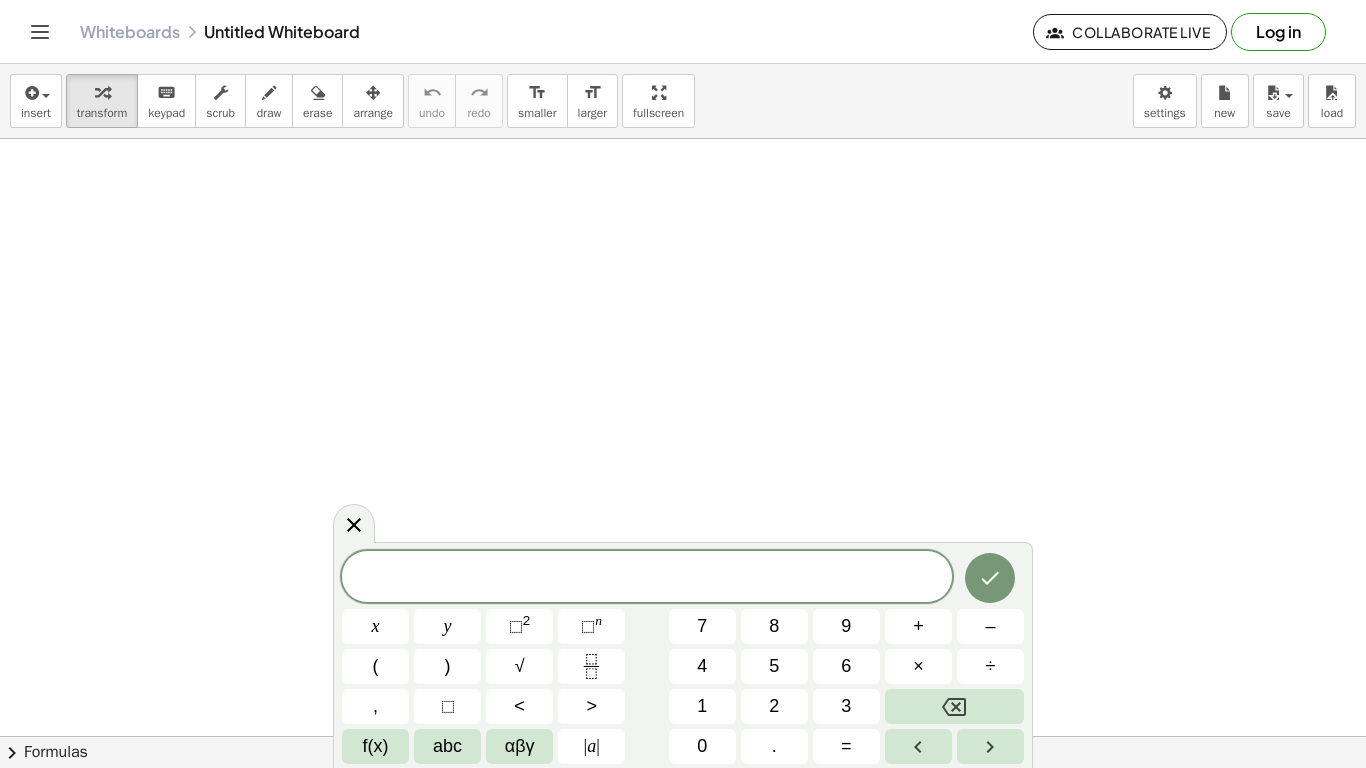 click at bounding box center (647, 578) 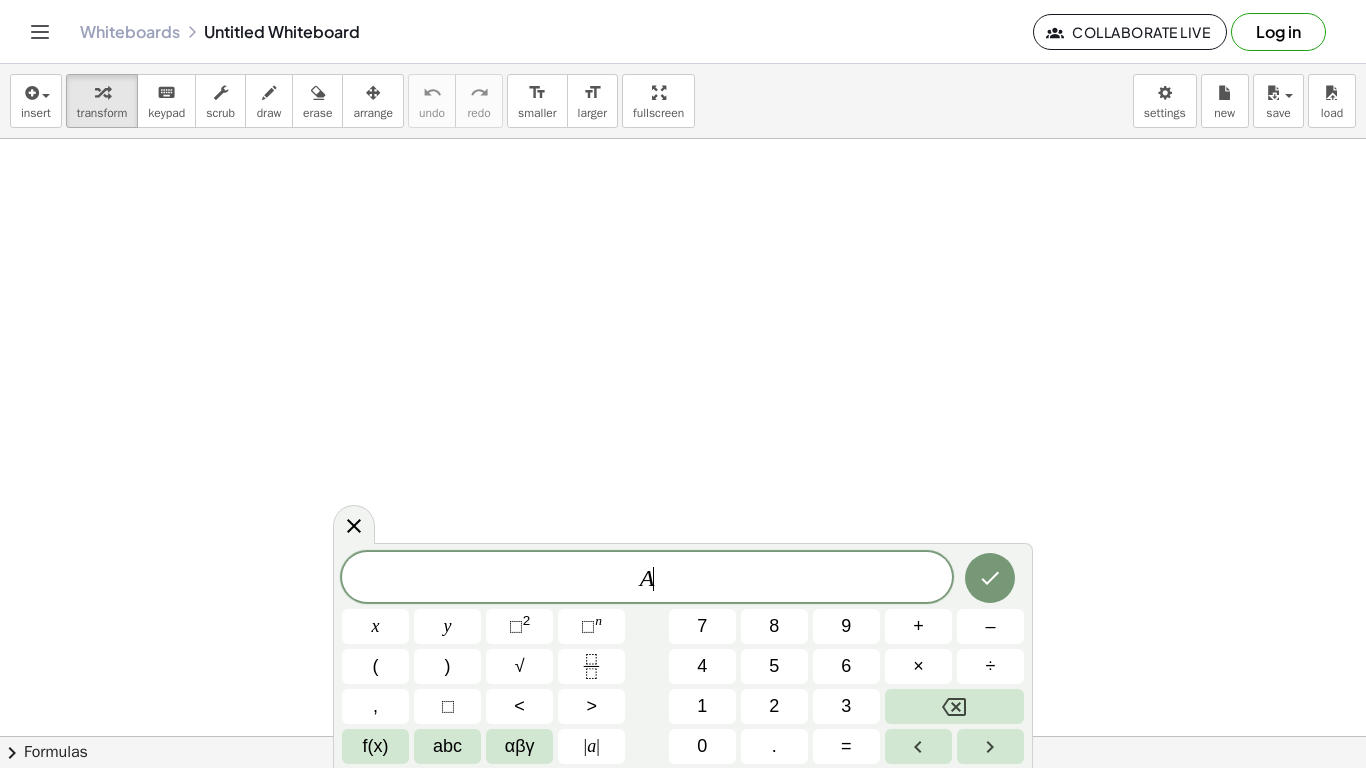 scroll, scrollTop: 2, scrollLeft: 0, axis: vertical 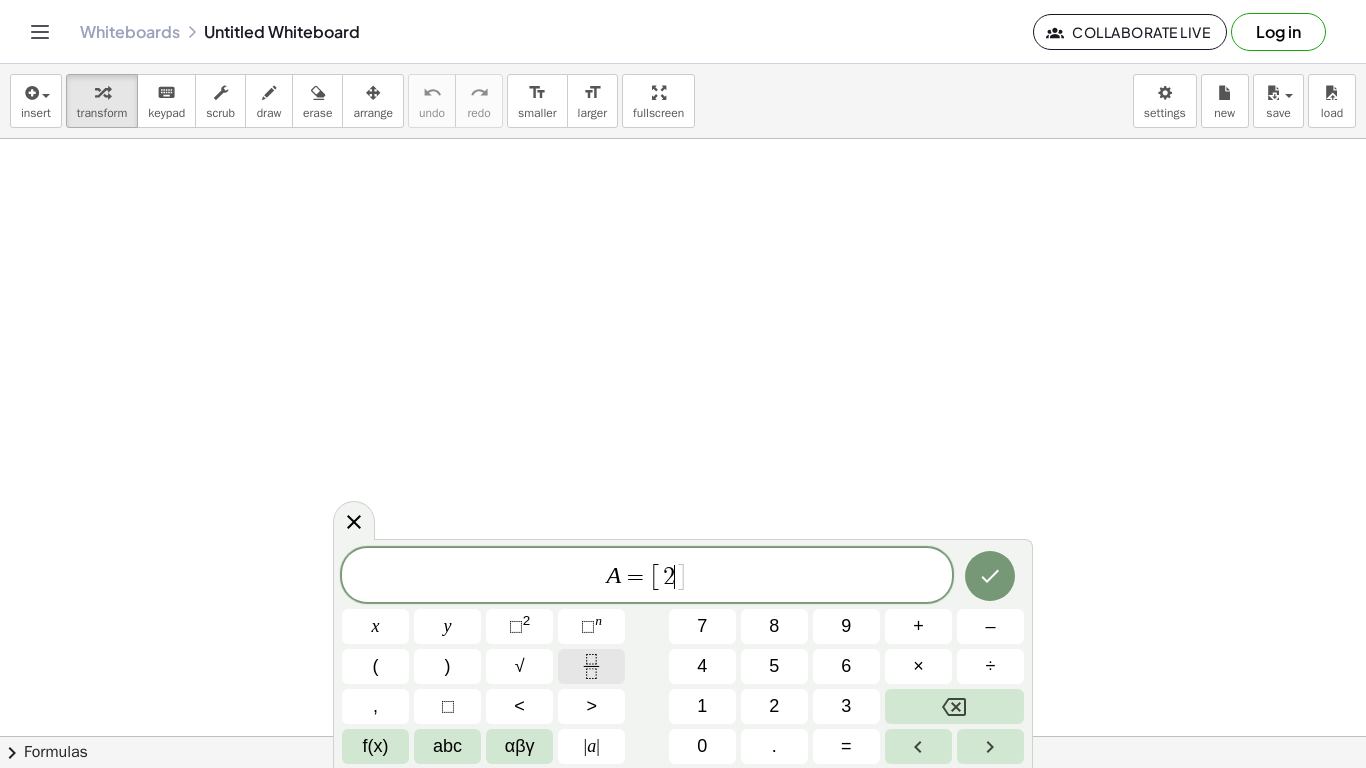 click 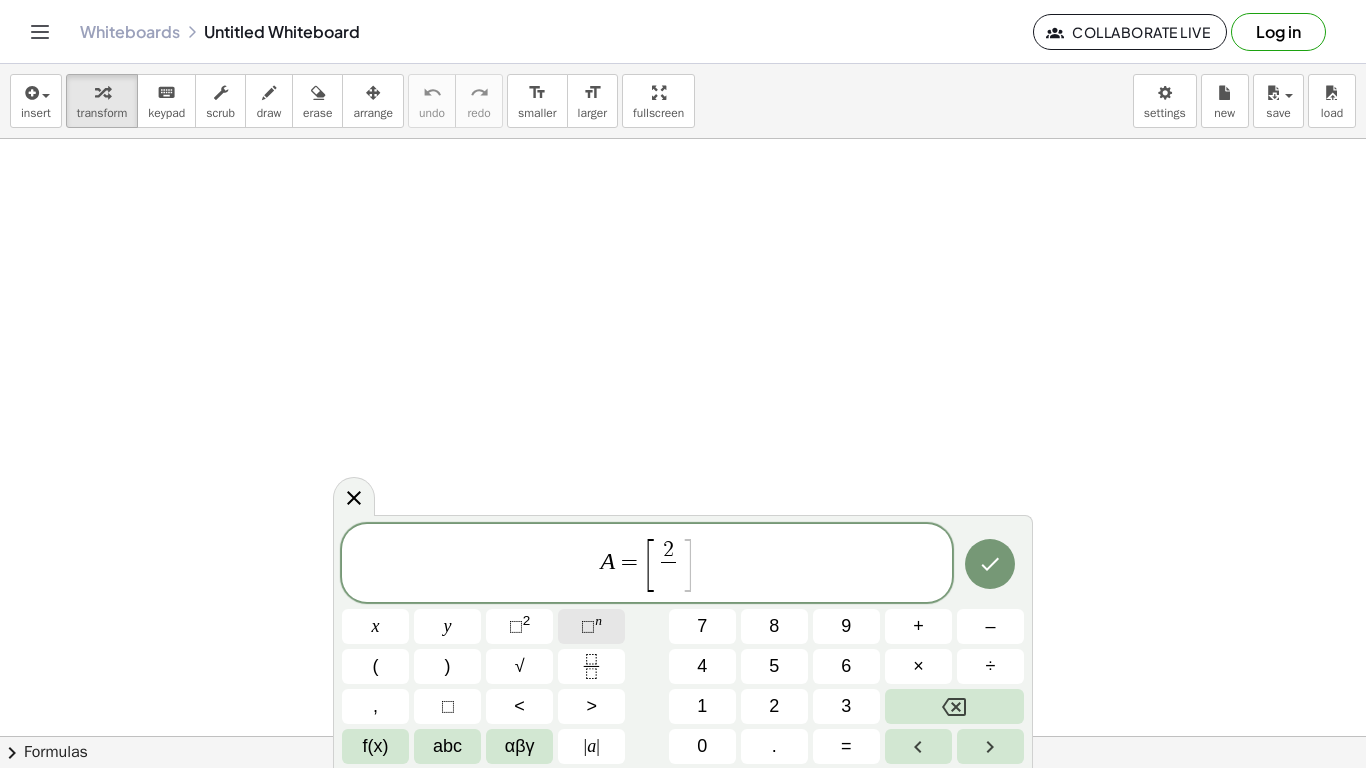 click on "⬚ n" 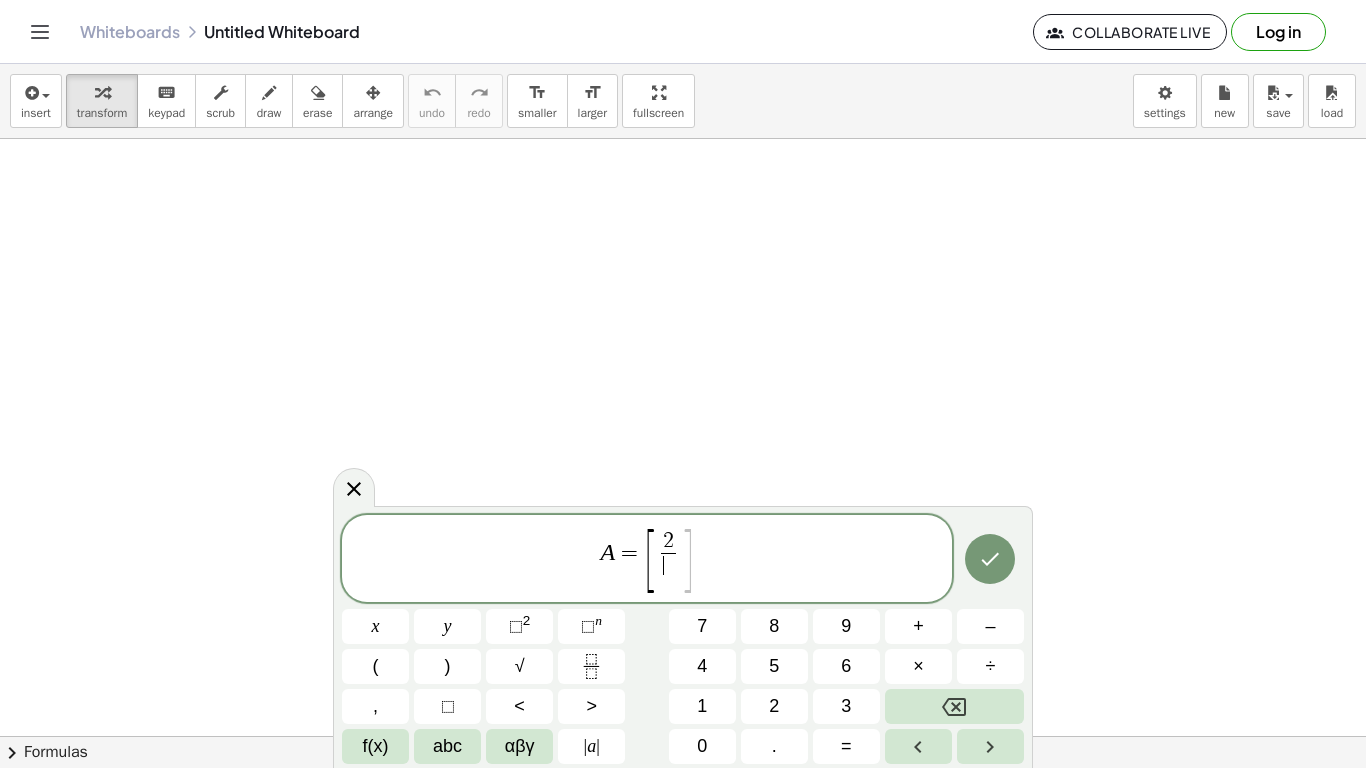 click on "2 ​ ​" at bounding box center [669, 560] 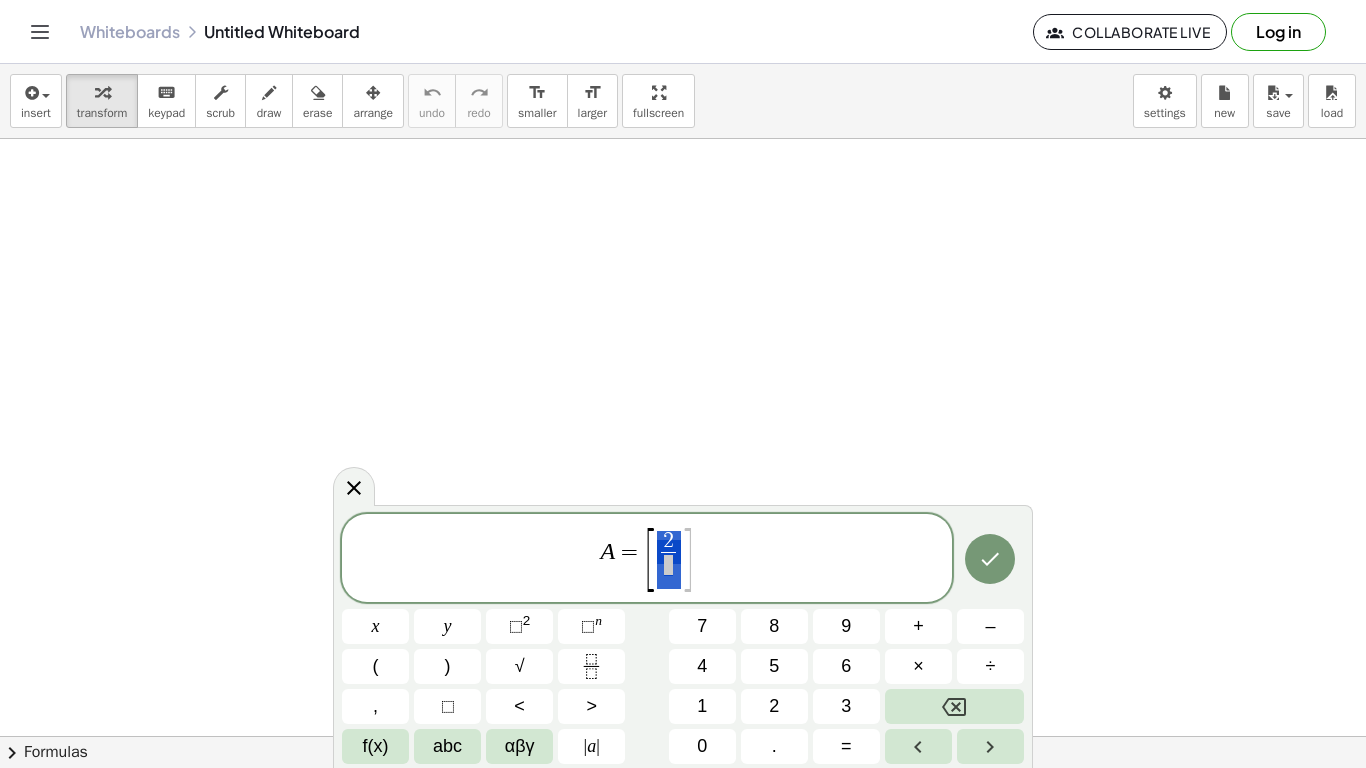 drag, startPoint x: 673, startPoint y: 553, endPoint x: 654, endPoint y: 553, distance: 19 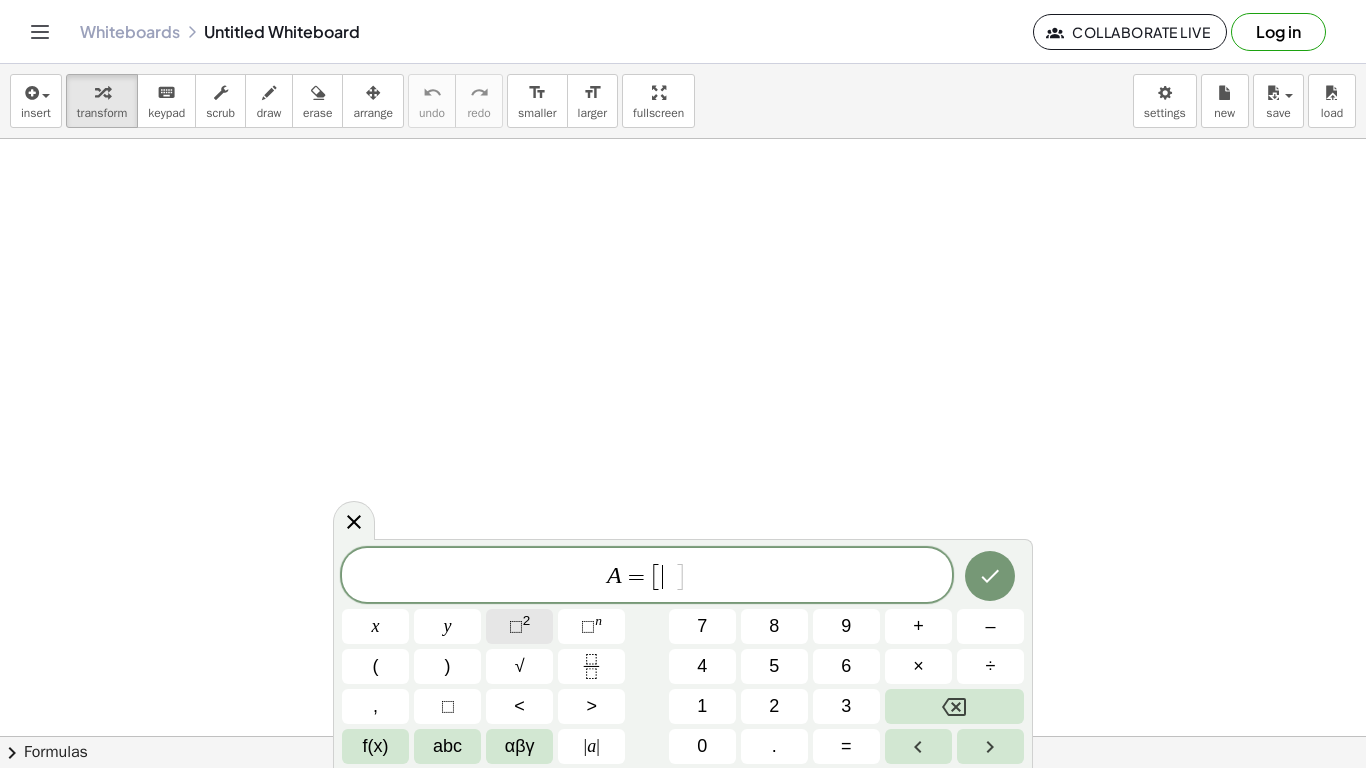 click on "⬚" at bounding box center (516, 626) 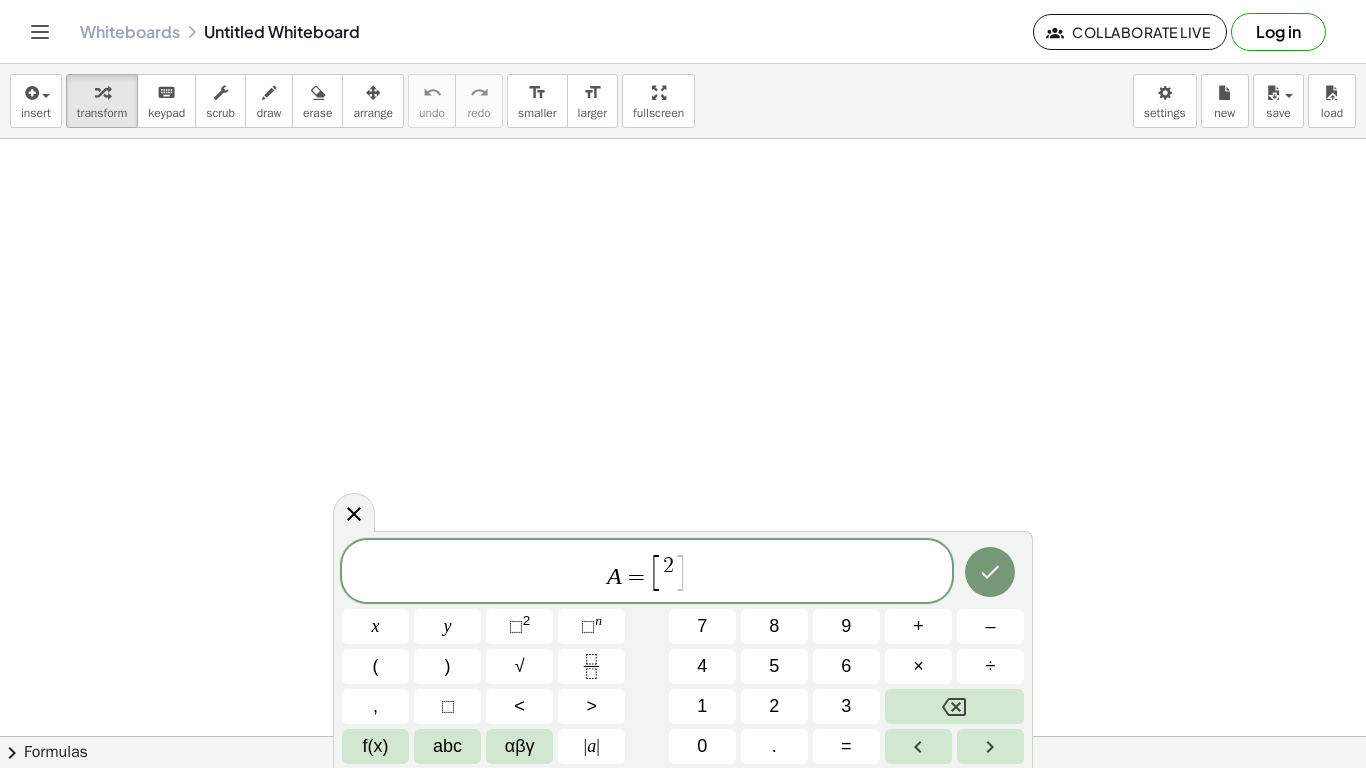 click on "2 ​" at bounding box center (668, 572) 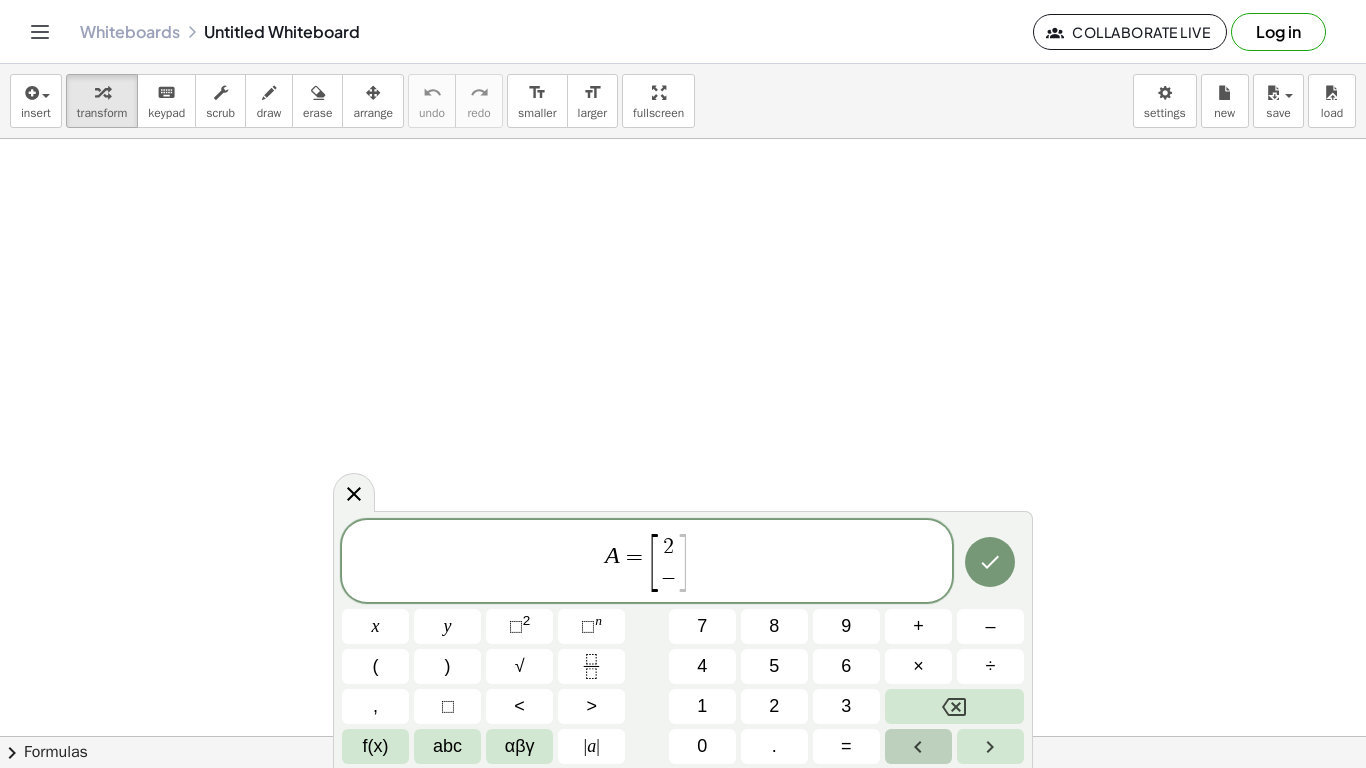 click 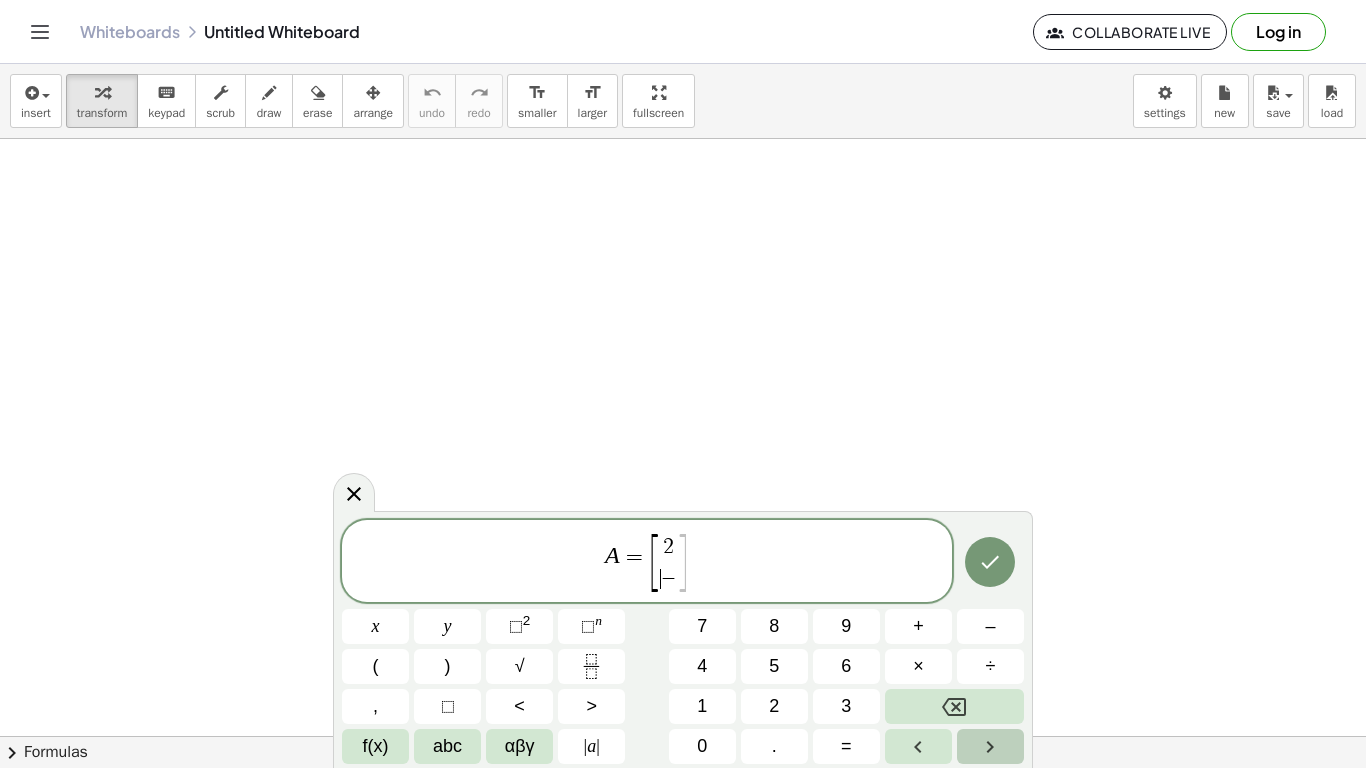click 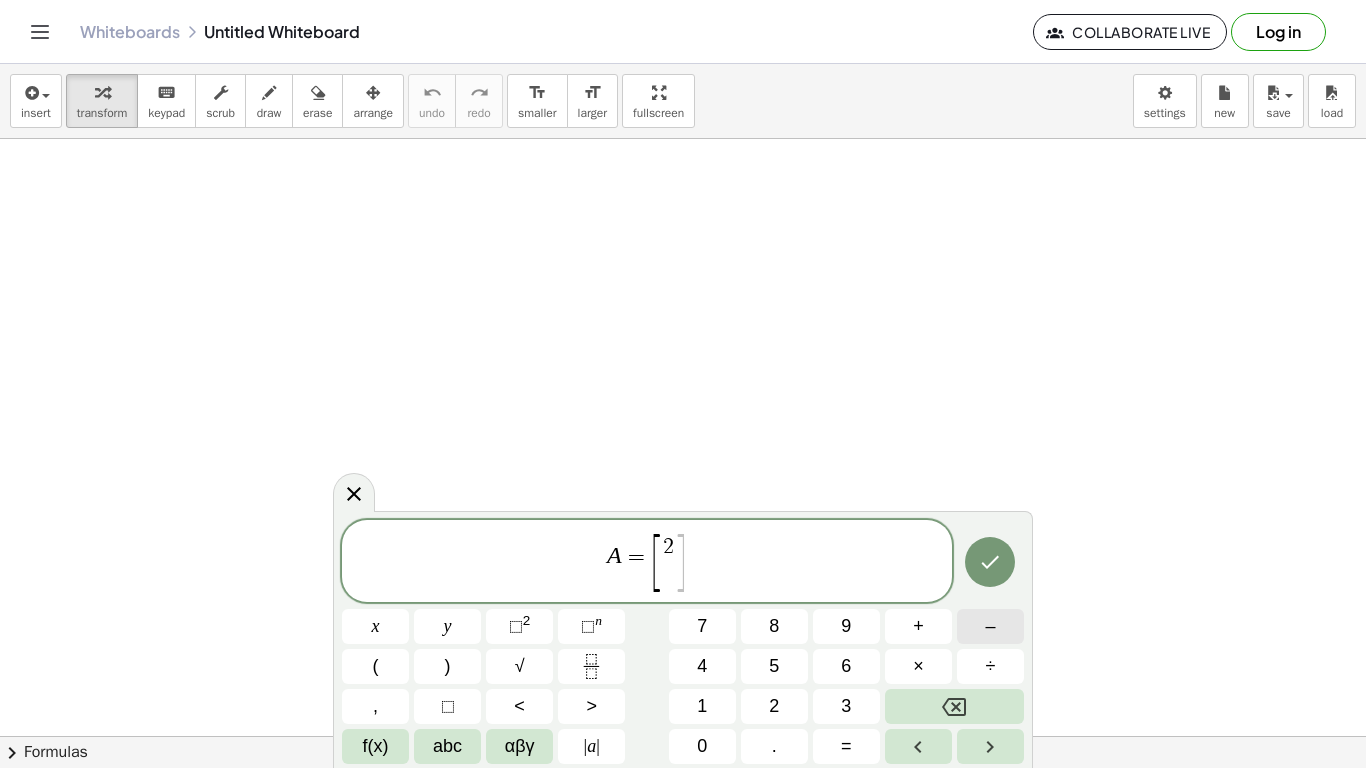 click on "–" at bounding box center [990, 626] 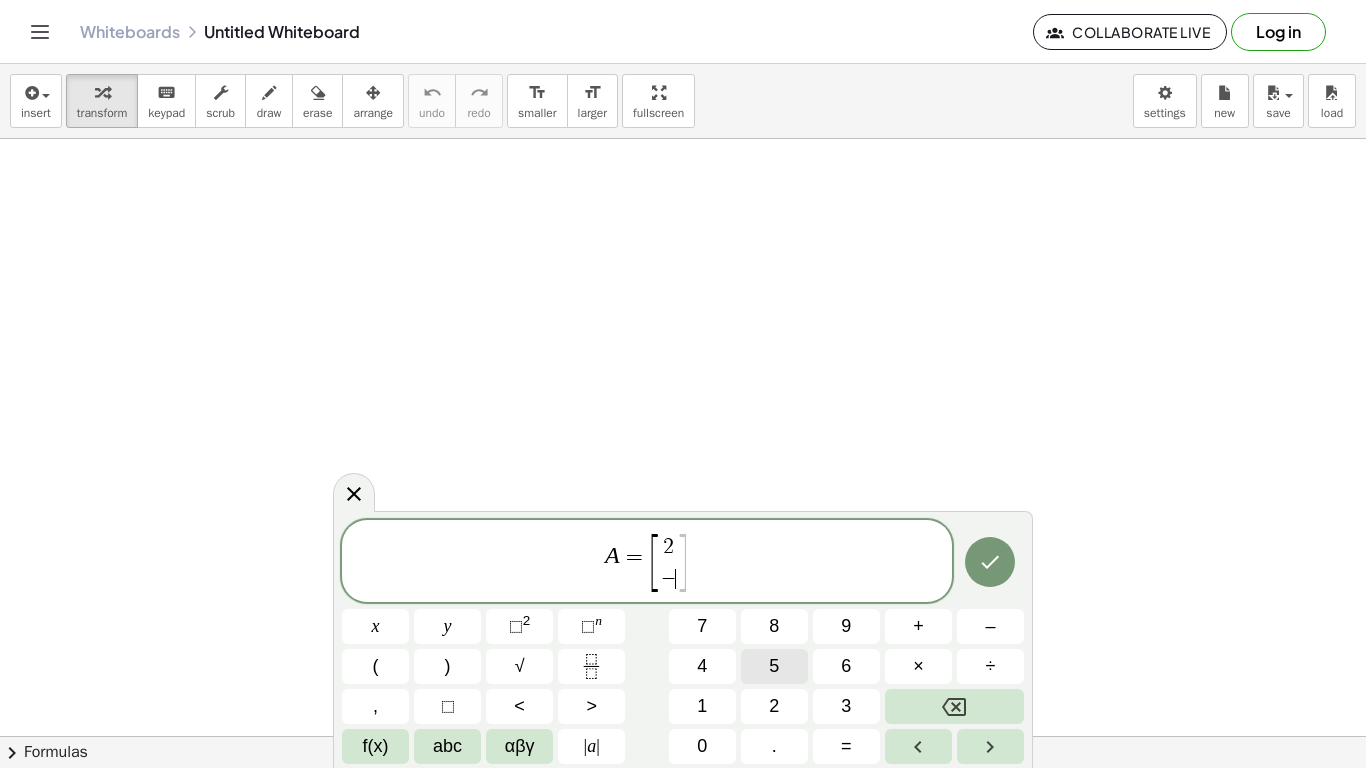 click on "5" at bounding box center (774, 666) 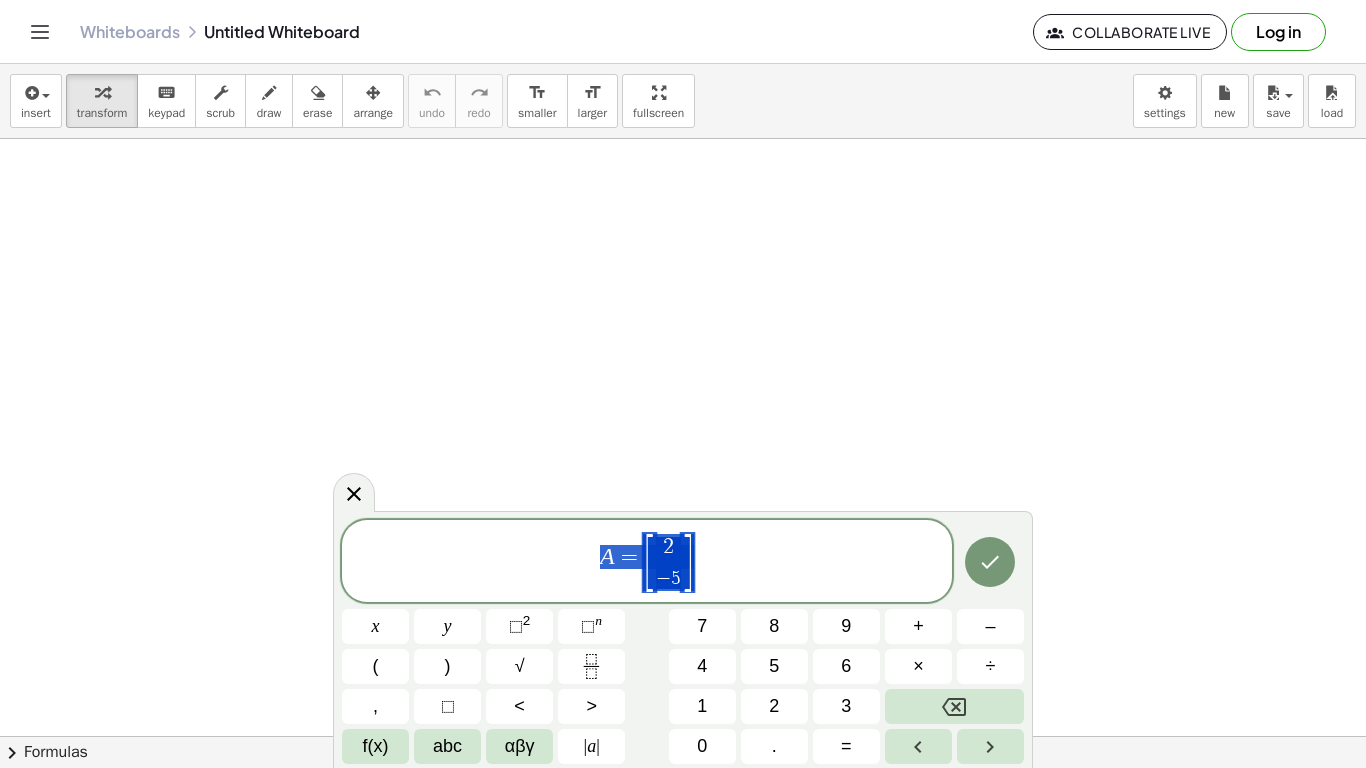 drag, startPoint x: 723, startPoint y: 565, endPoint x: 562, endPoint y: 533, distance: 164.14932 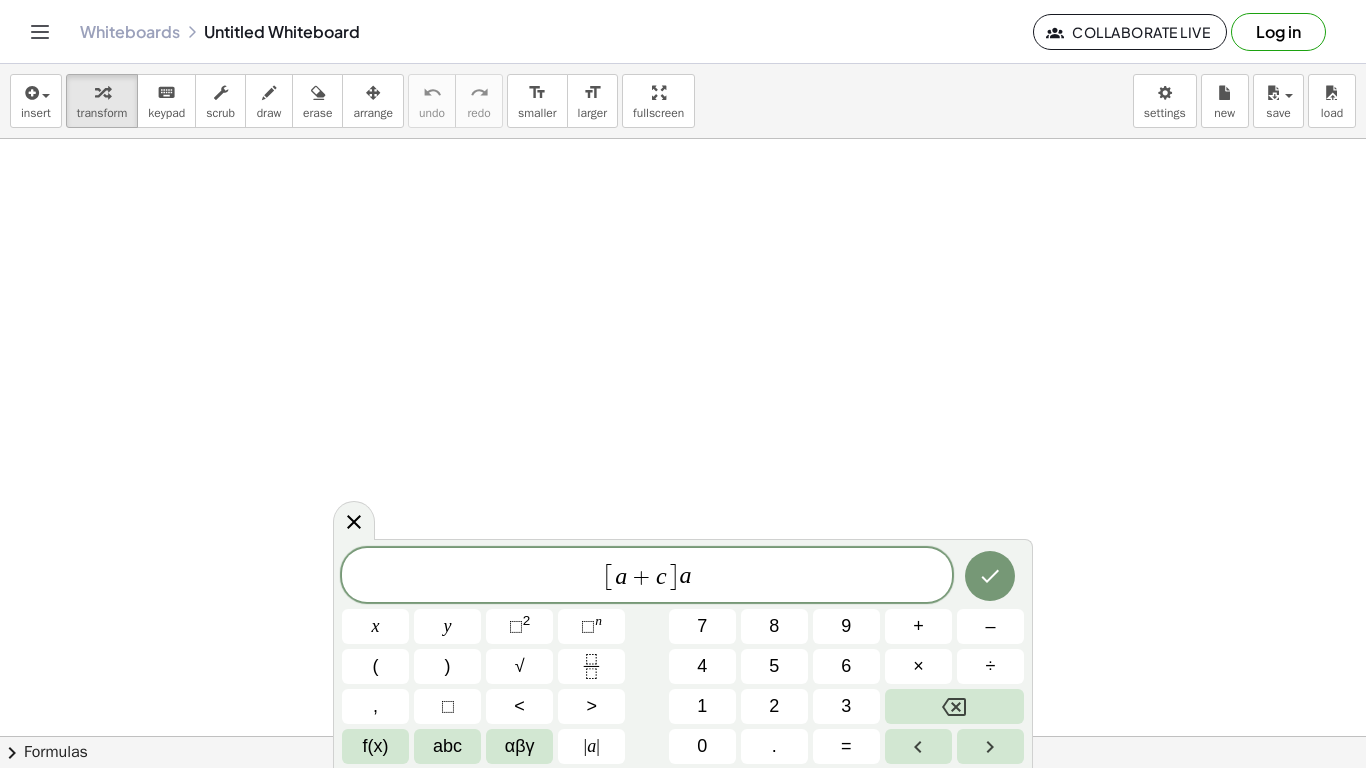 click on "[ a + c ] a ​" at bounding box center (647, 576) 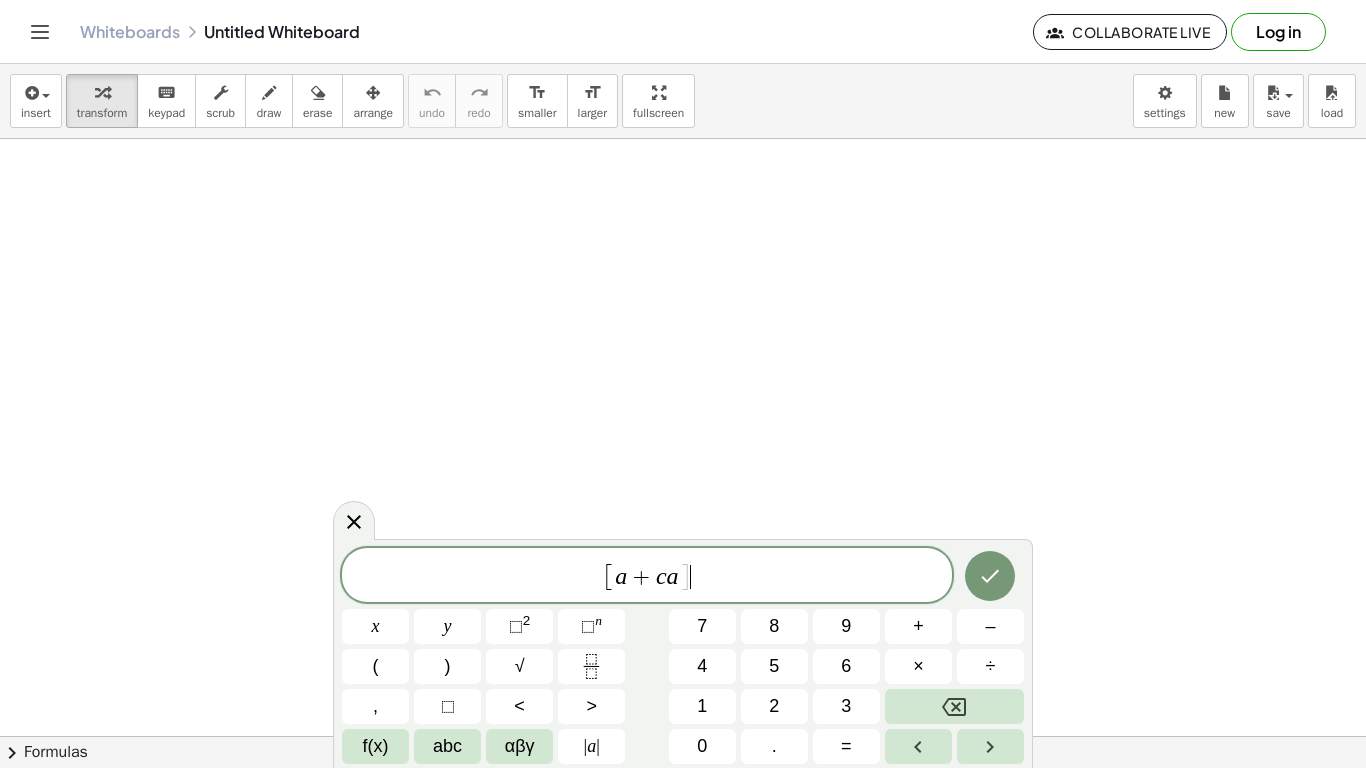 click on "a + c a" at bounding box center (646, 577) 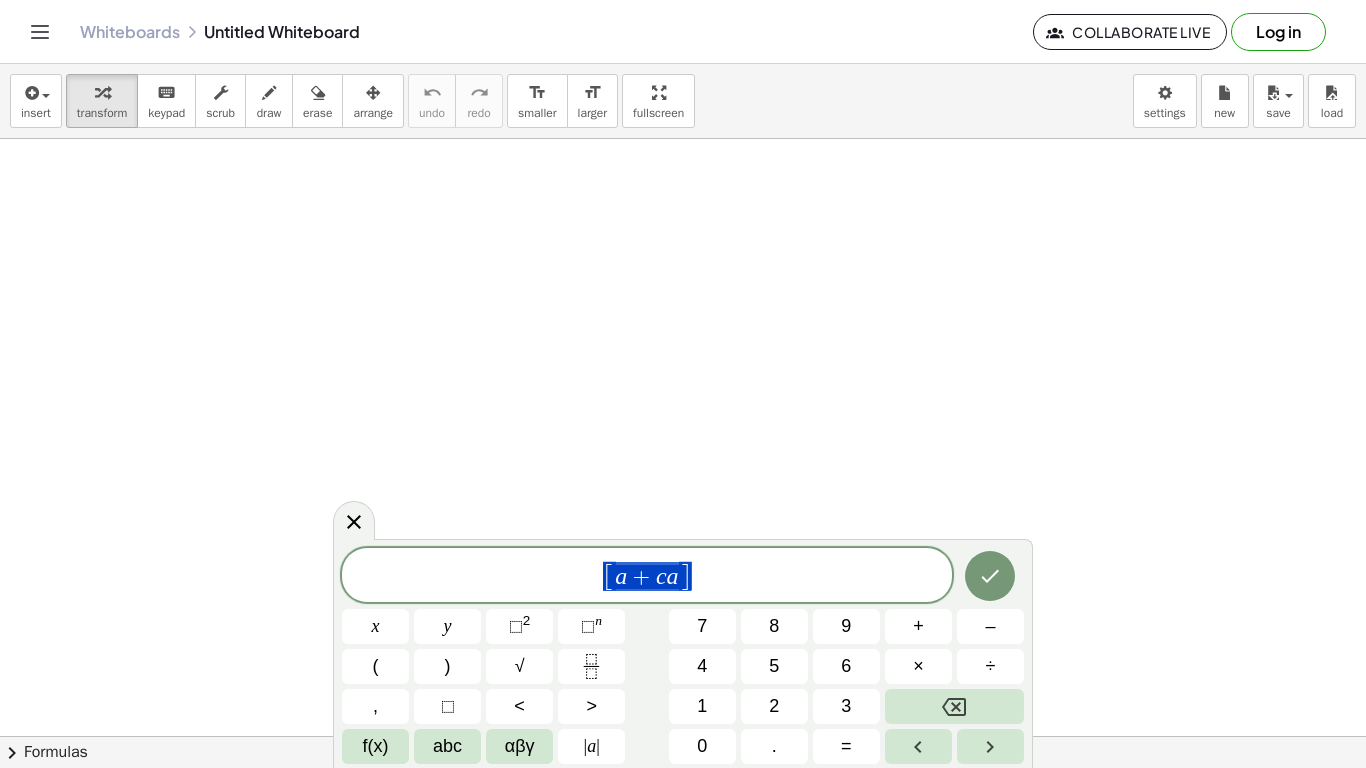 drag, startPoint x: 671, startPoint y: 579, endPoint x: 740, endPoint y: 571, distance: 69.46222 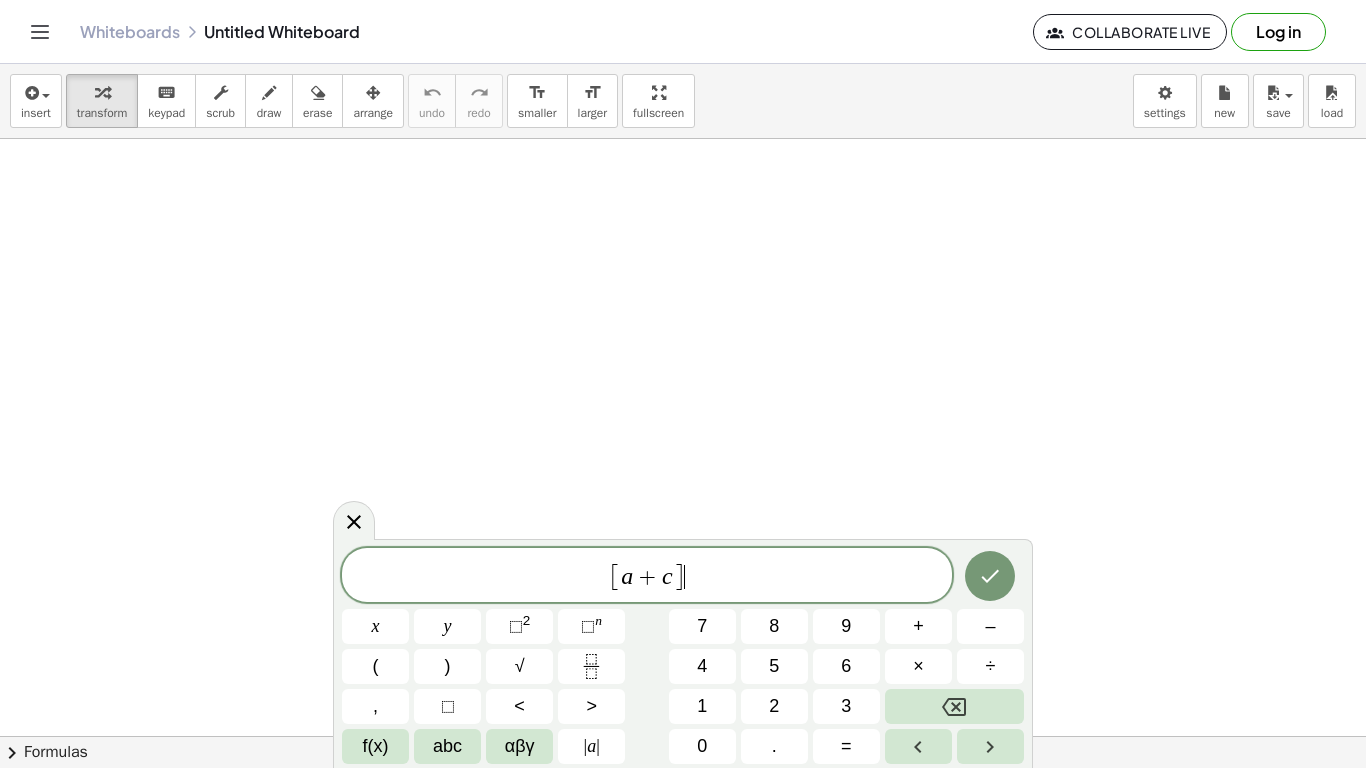 click on "]" at bounding box center (679, 576) 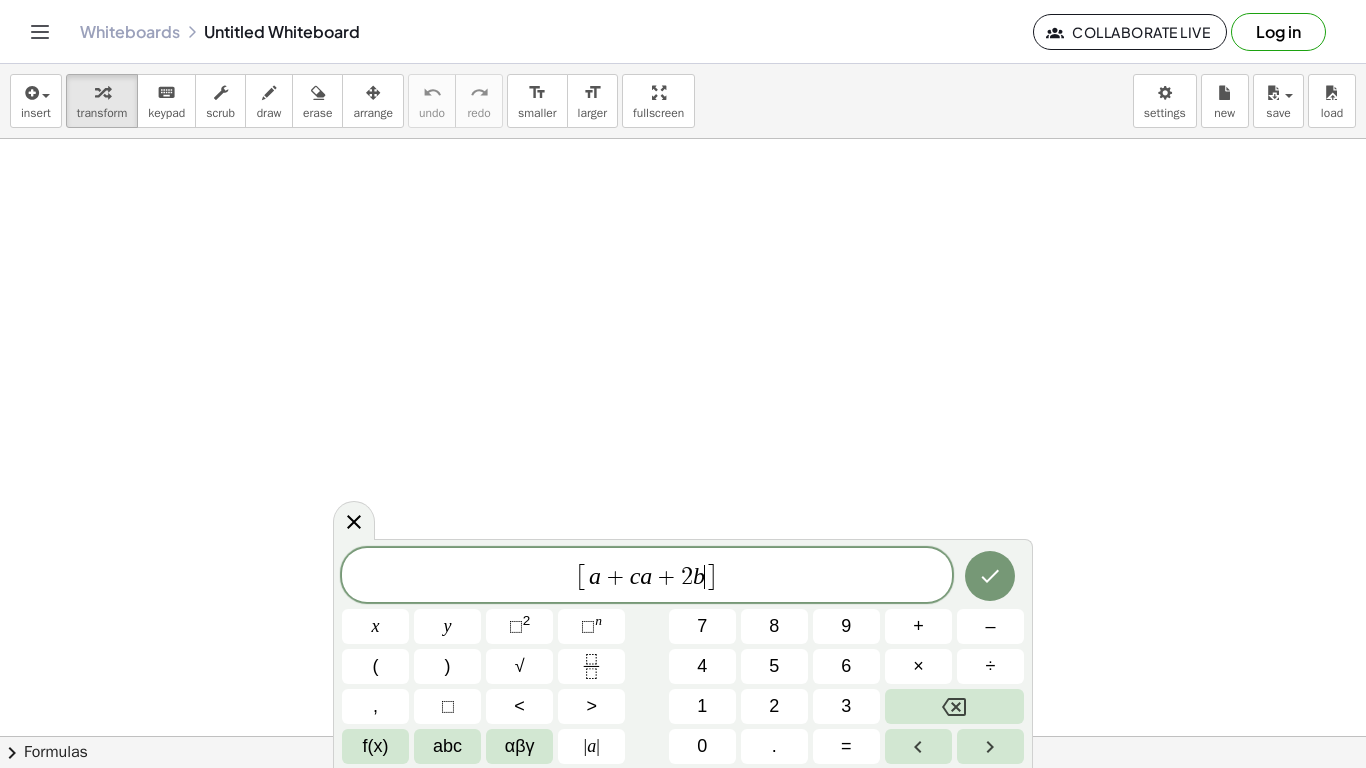 click on "c" at bounding box center [635, 576] 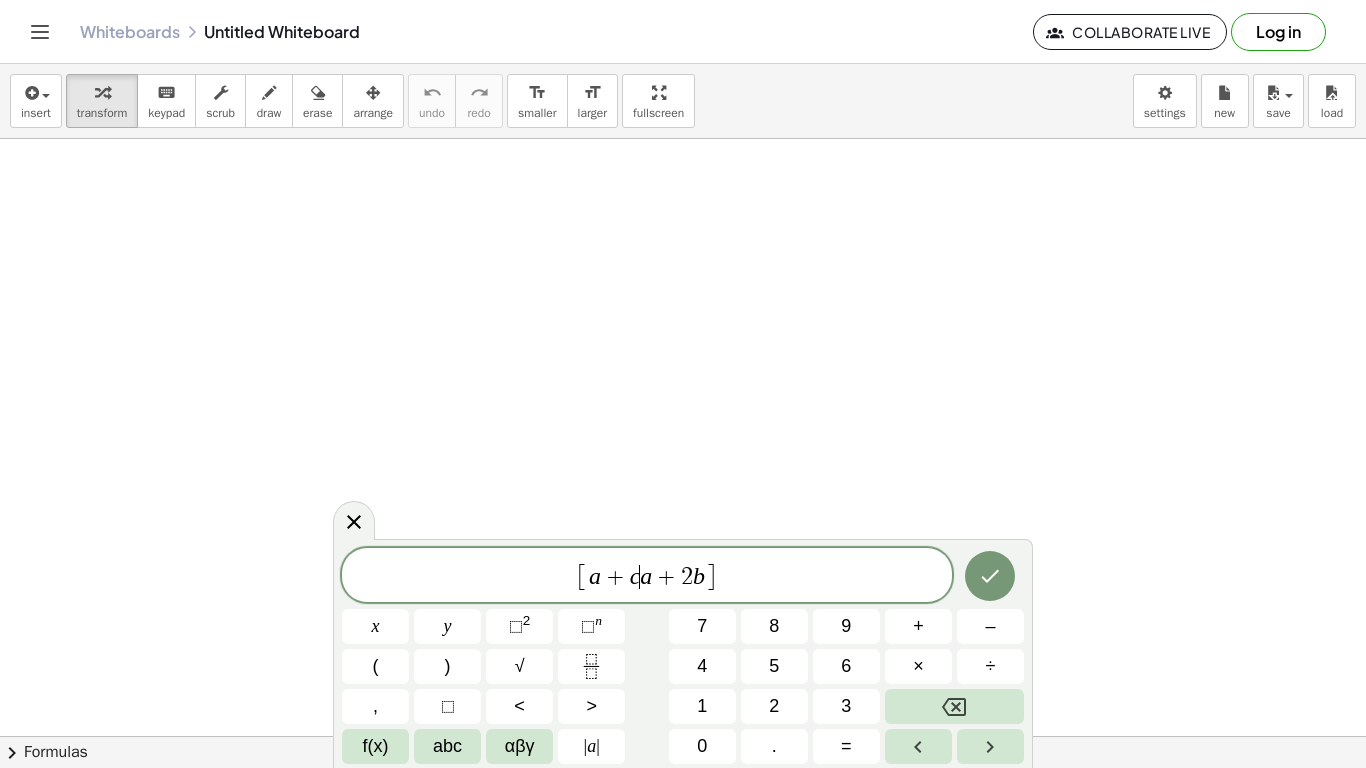 click on "c" at bounding box center [635, 576] 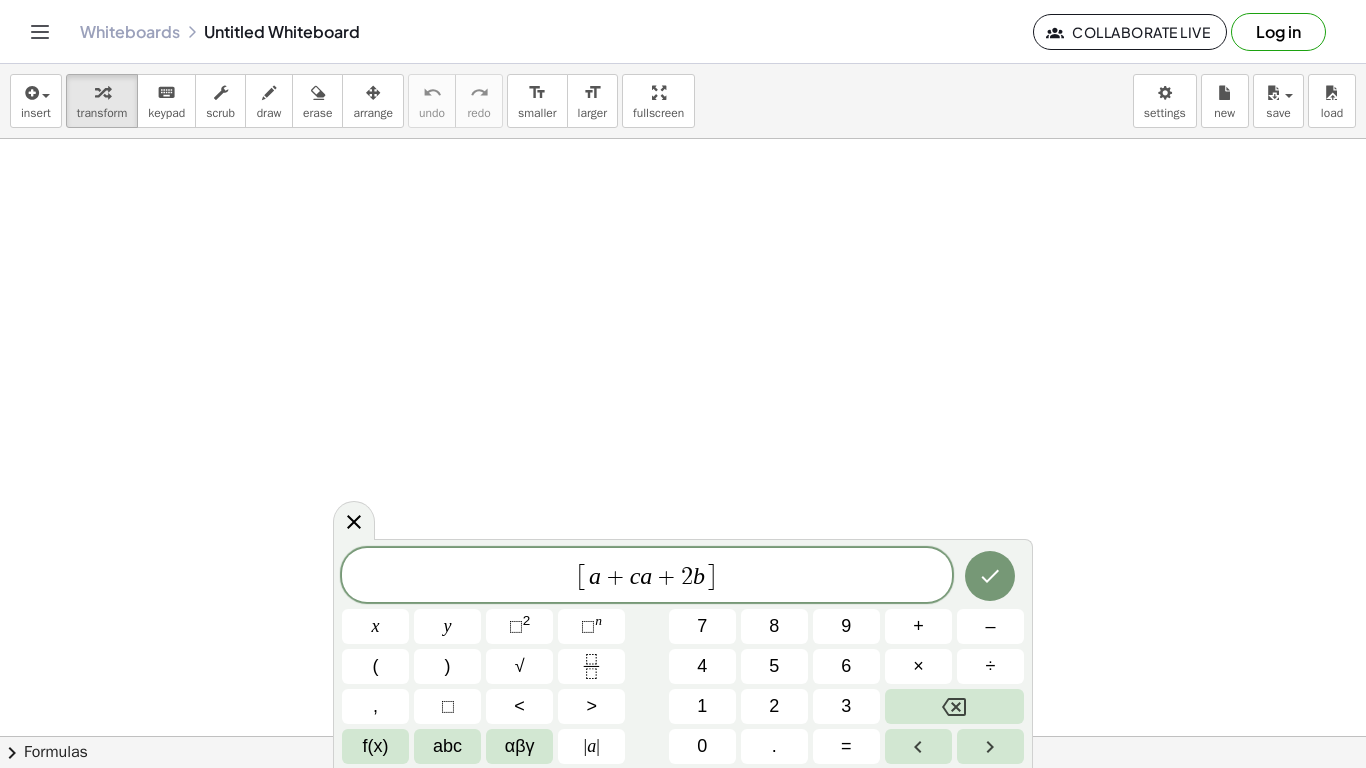 click on "c" at bounding box center [635, 576] 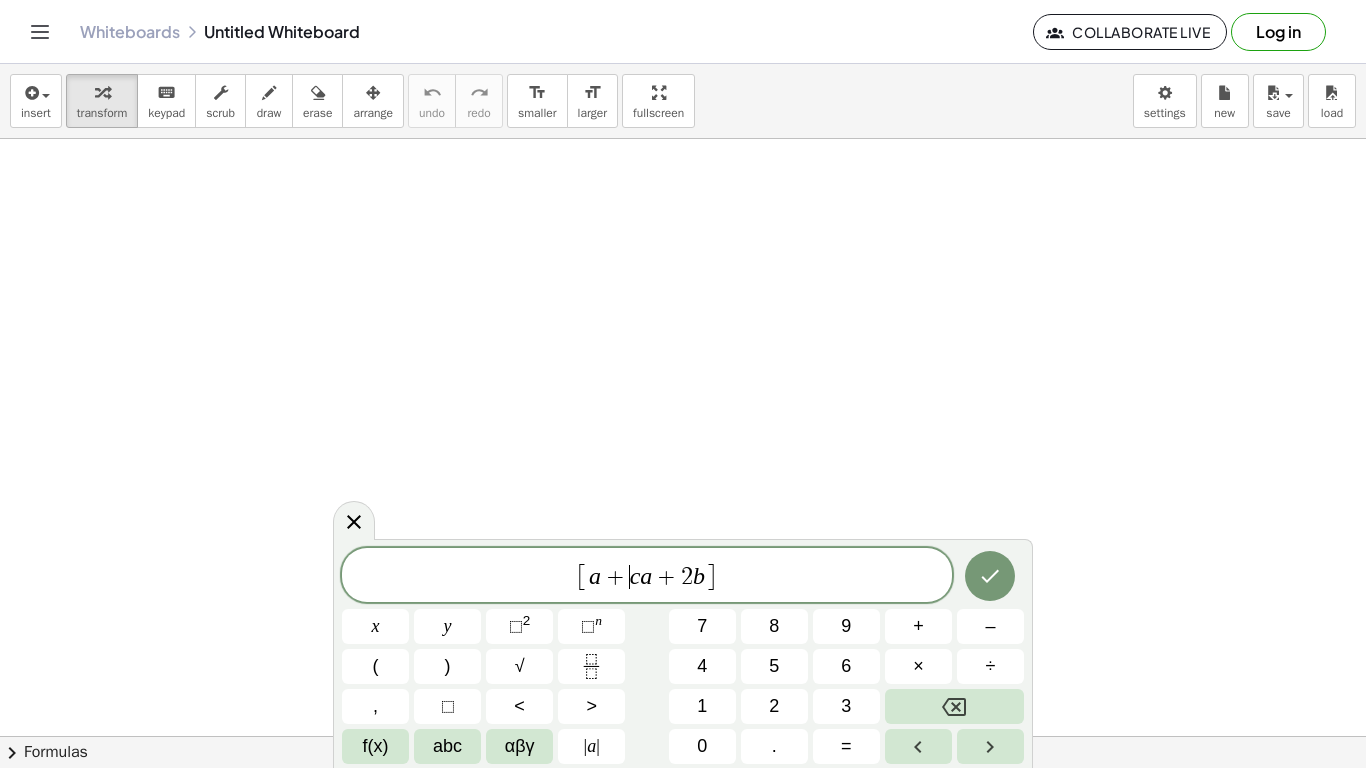 click on "a" at bounding box center (646, 576) 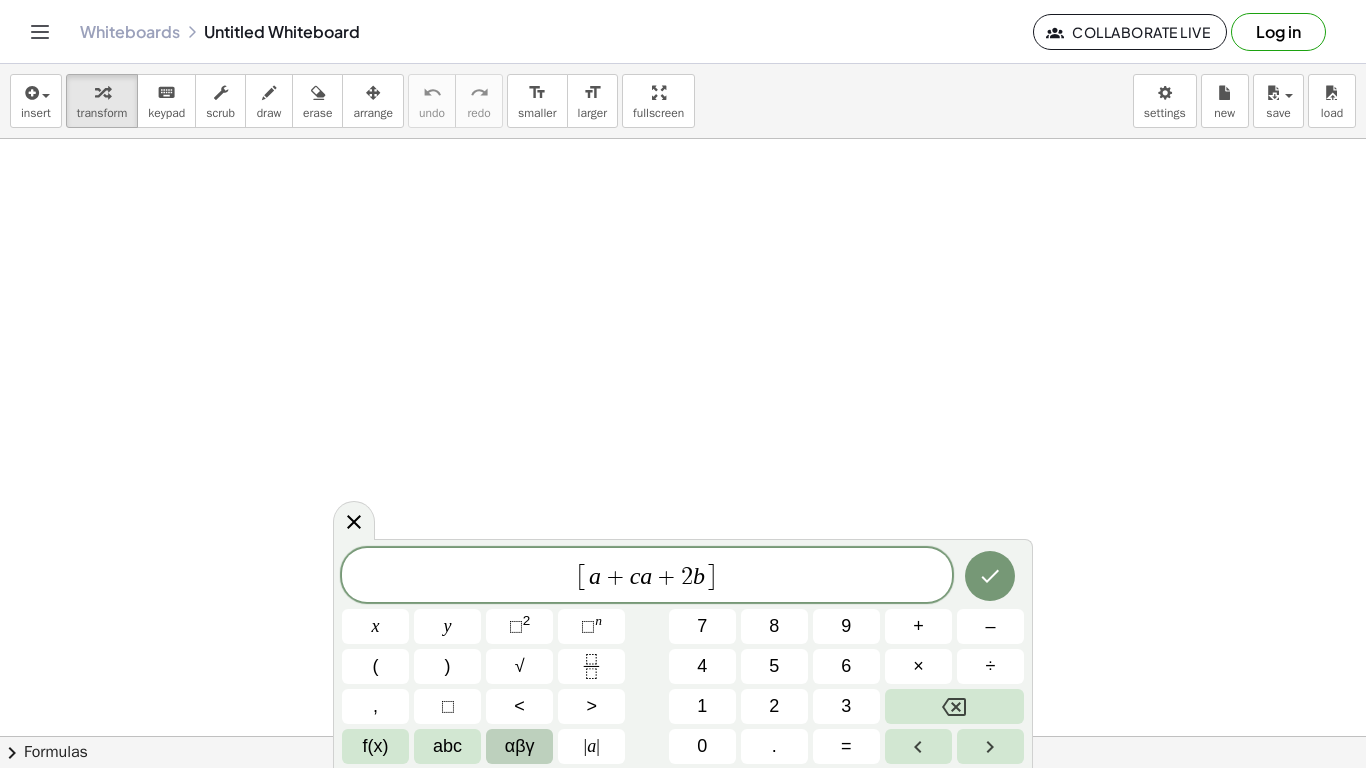 click on "αβγ" at bounding box center (520, 746) 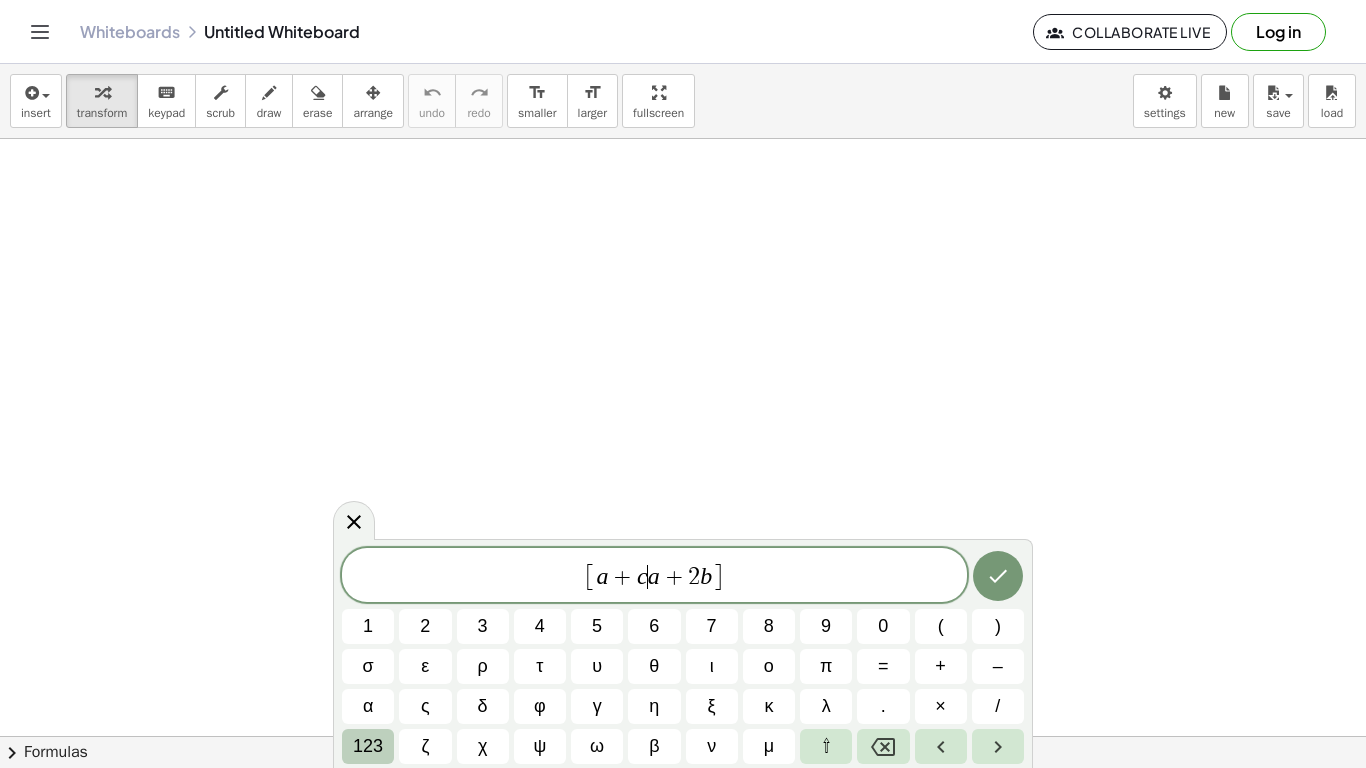 click on "123" at bounding box center [368, 746] 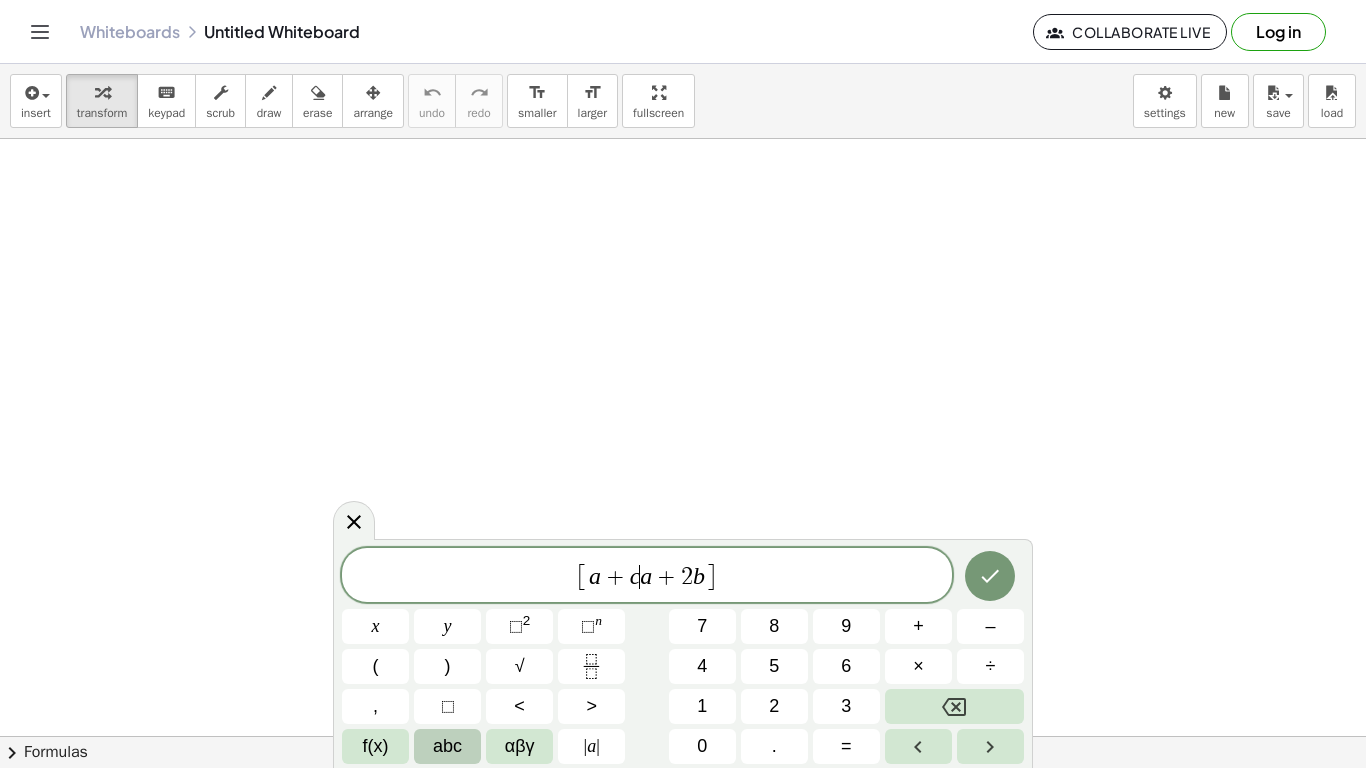 click on "abc" at bounding box center [447, 746] 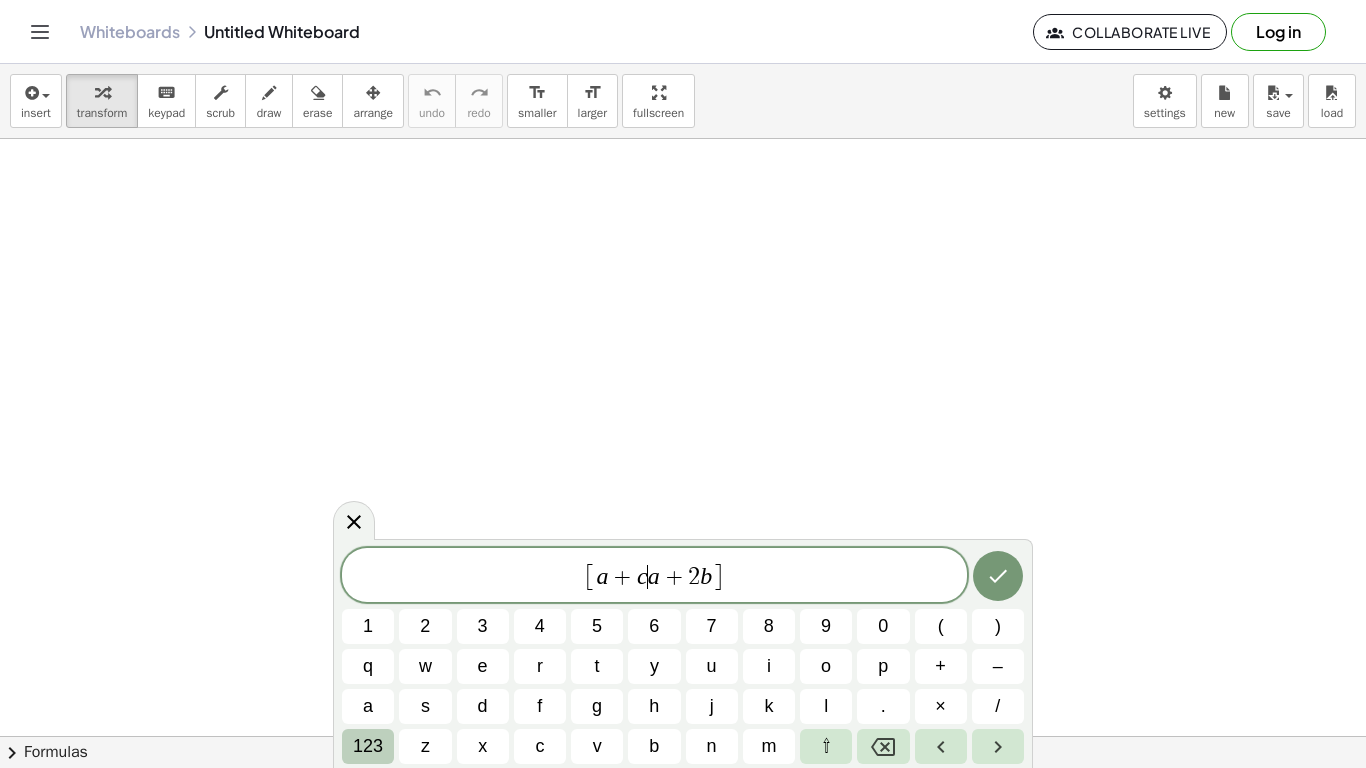click on "123" at bounding box center [368, 746] 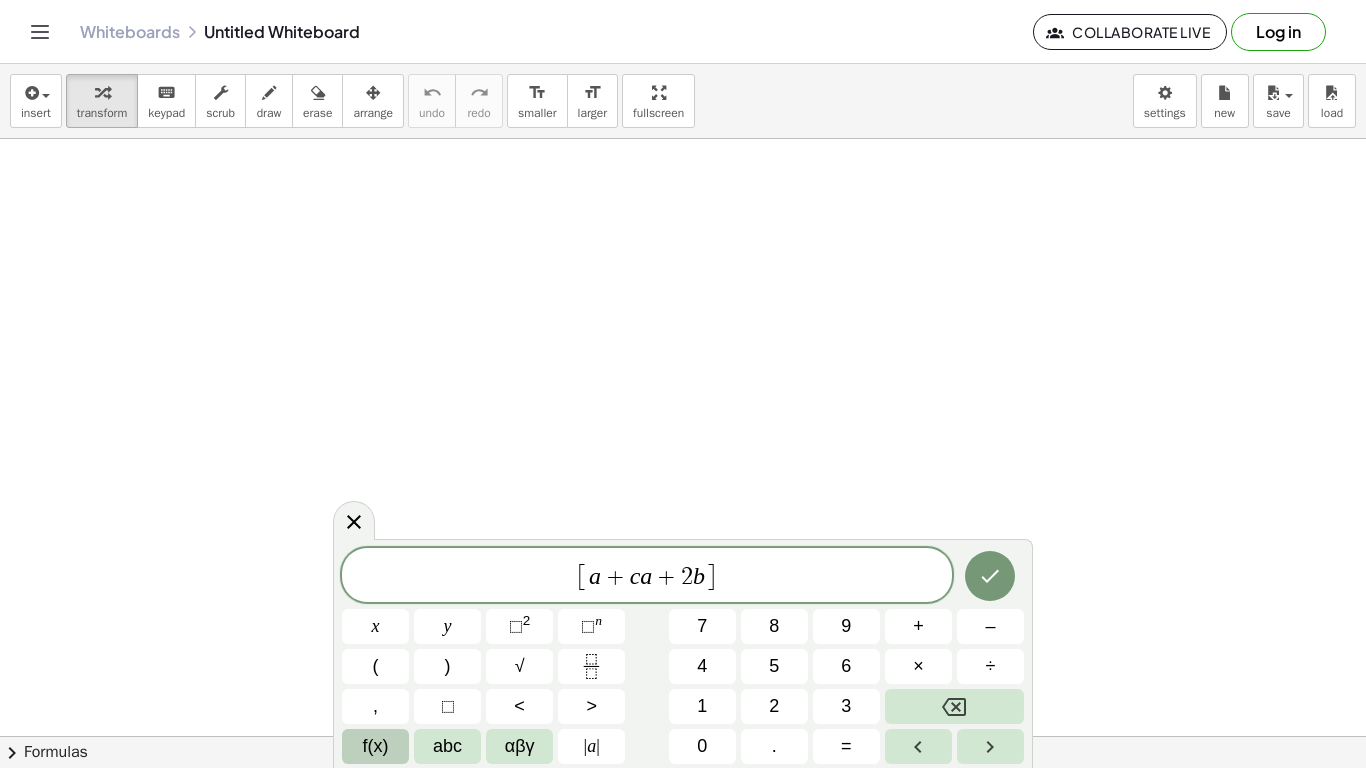 click on "f(x)" at bounding box center (376, 746) 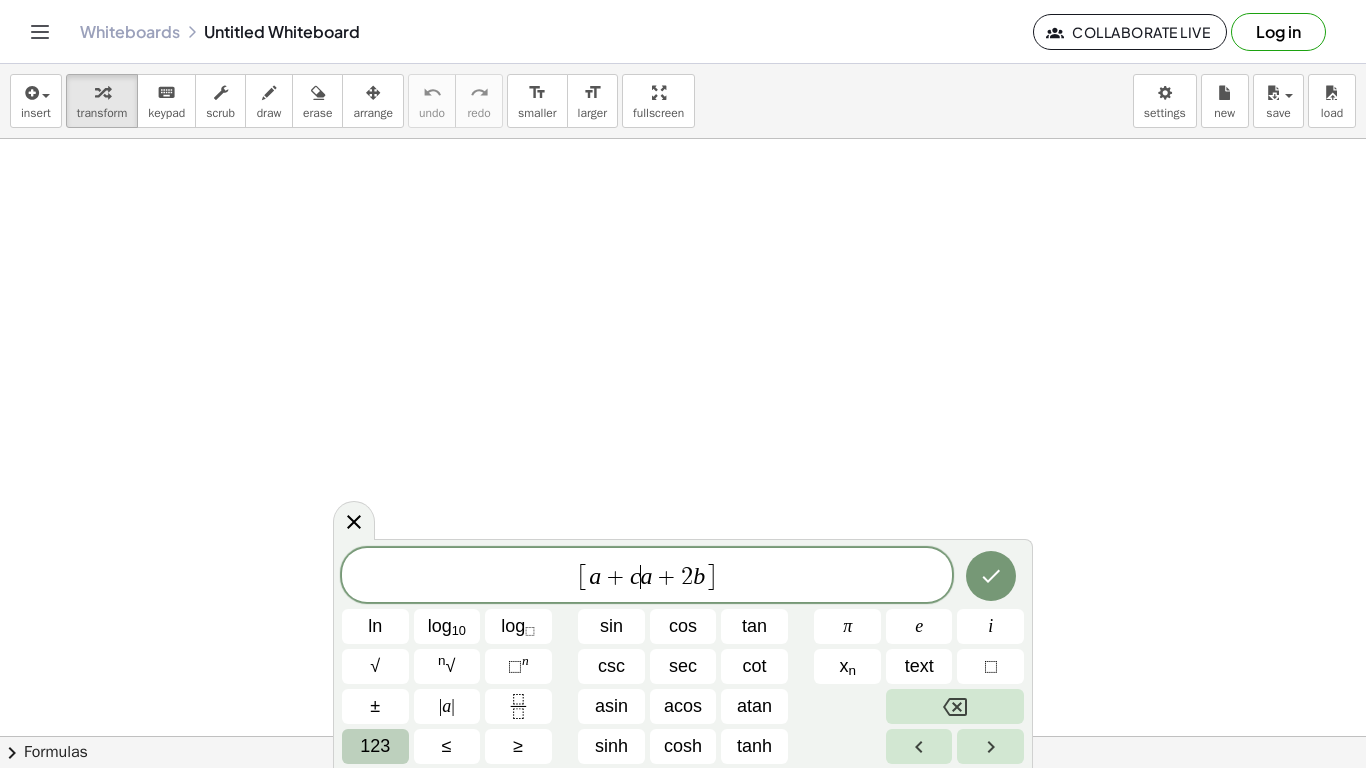 click on "123" at bounding box center [375, 746] 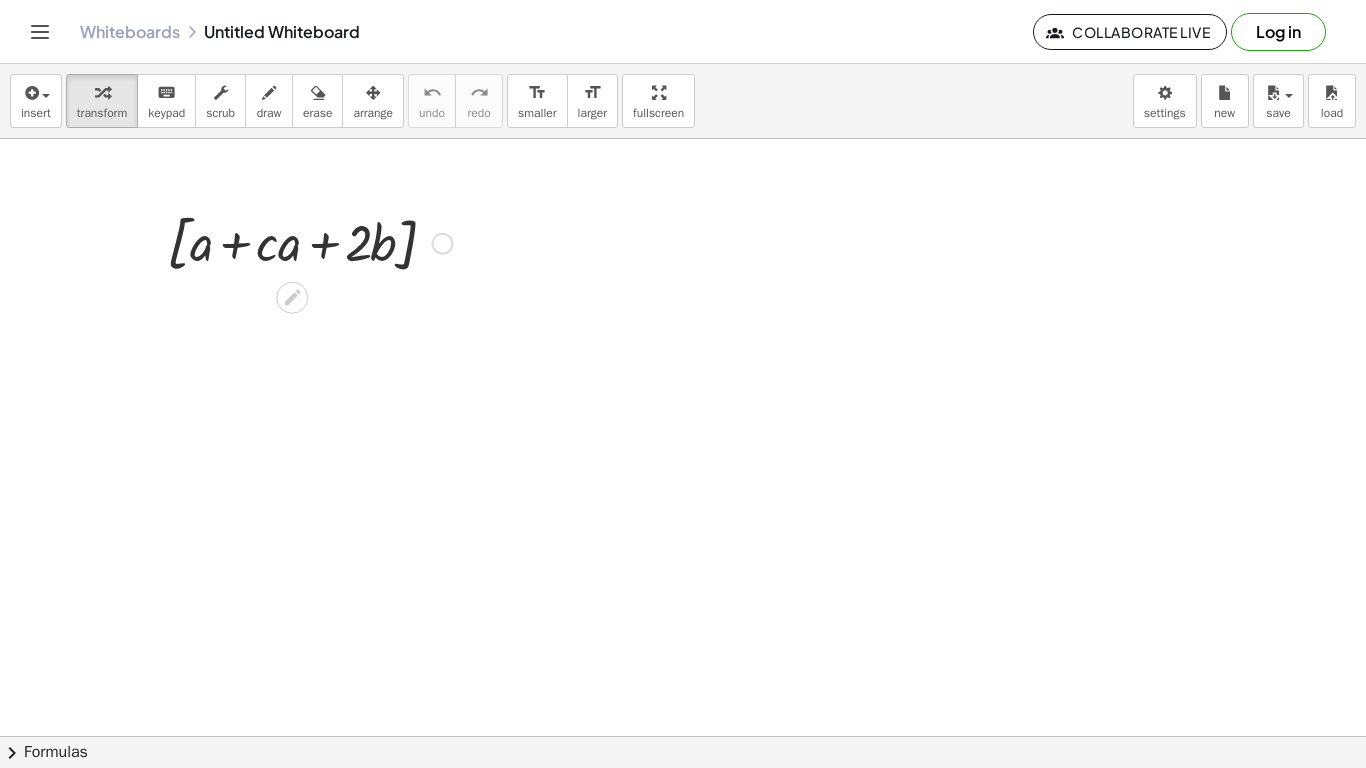 click 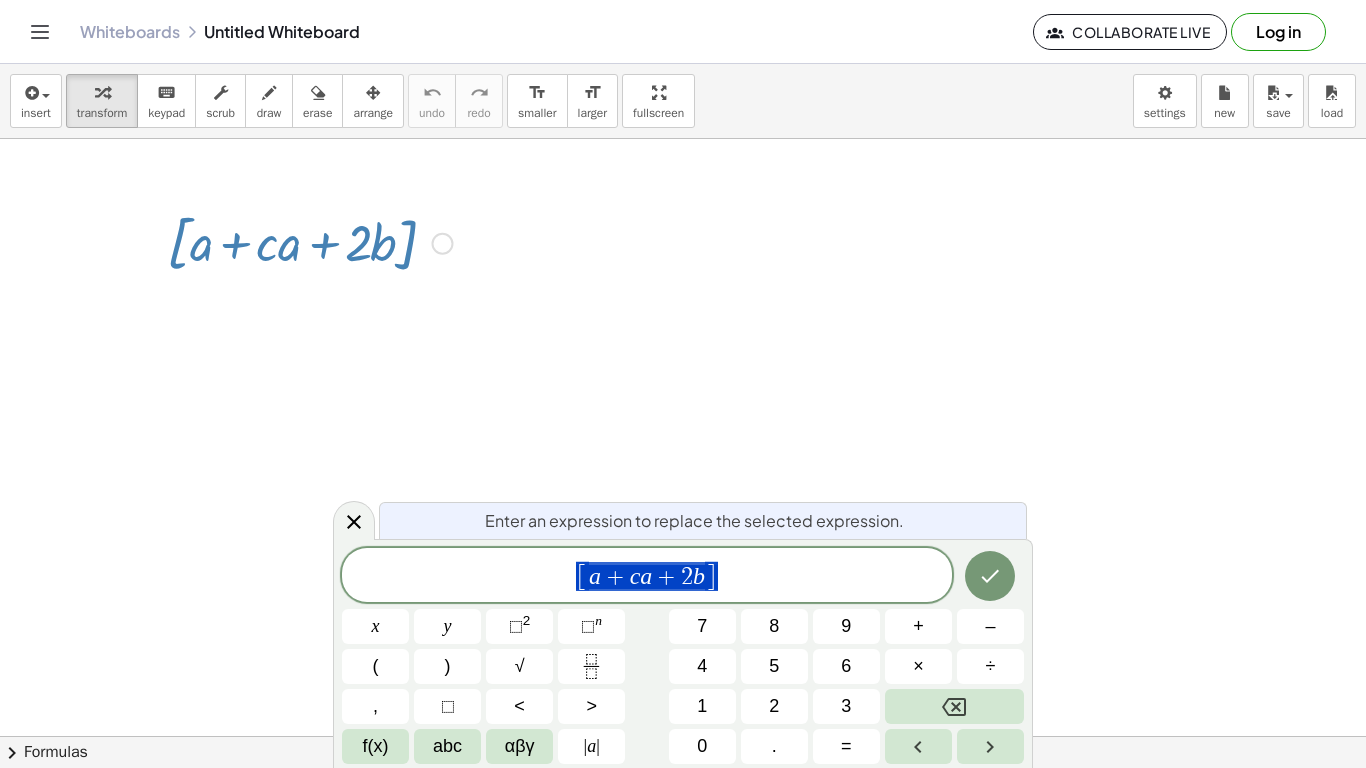 click on "[ a + c a + 2 b ]" at bounding box center (647, 576) 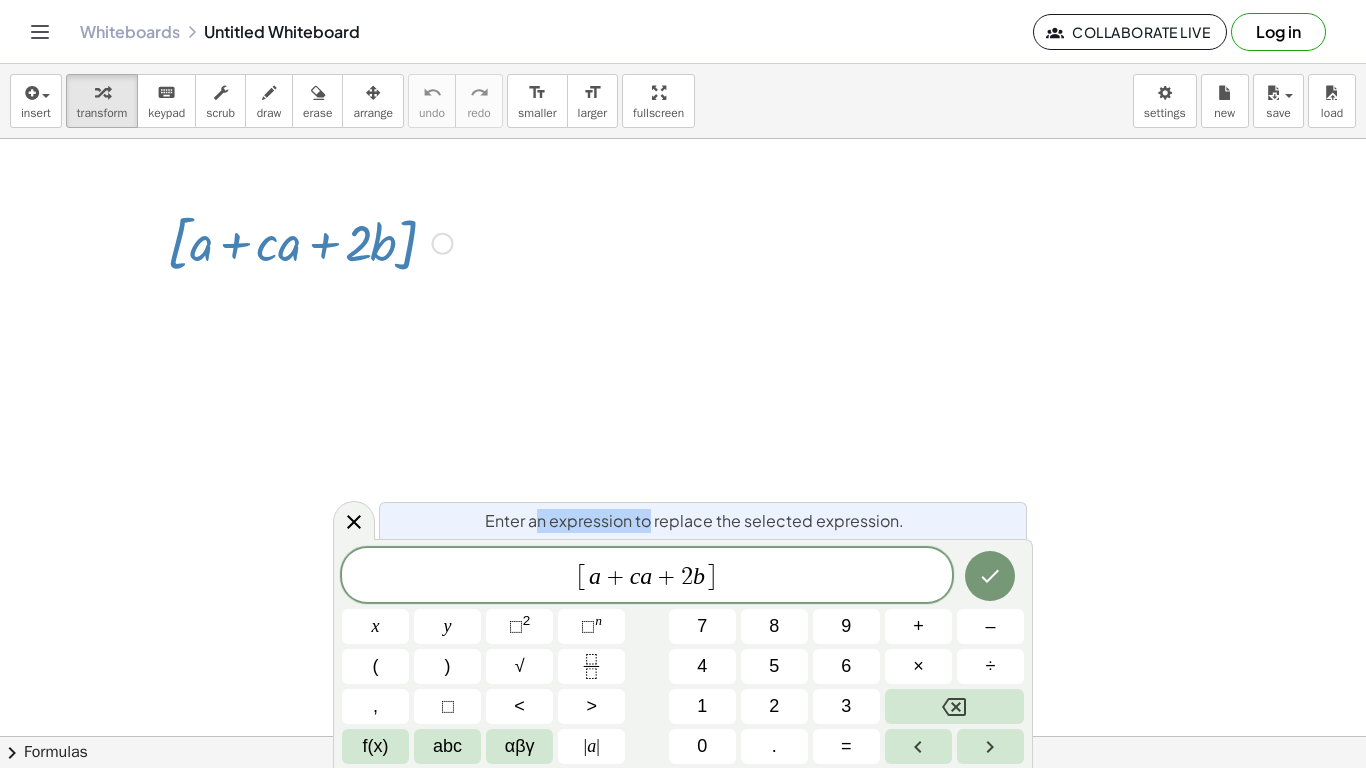 drag, startPoint x: 536, startPoint y: 529, endPoint x: 648, endPoint y: 511, distance: 113.43721 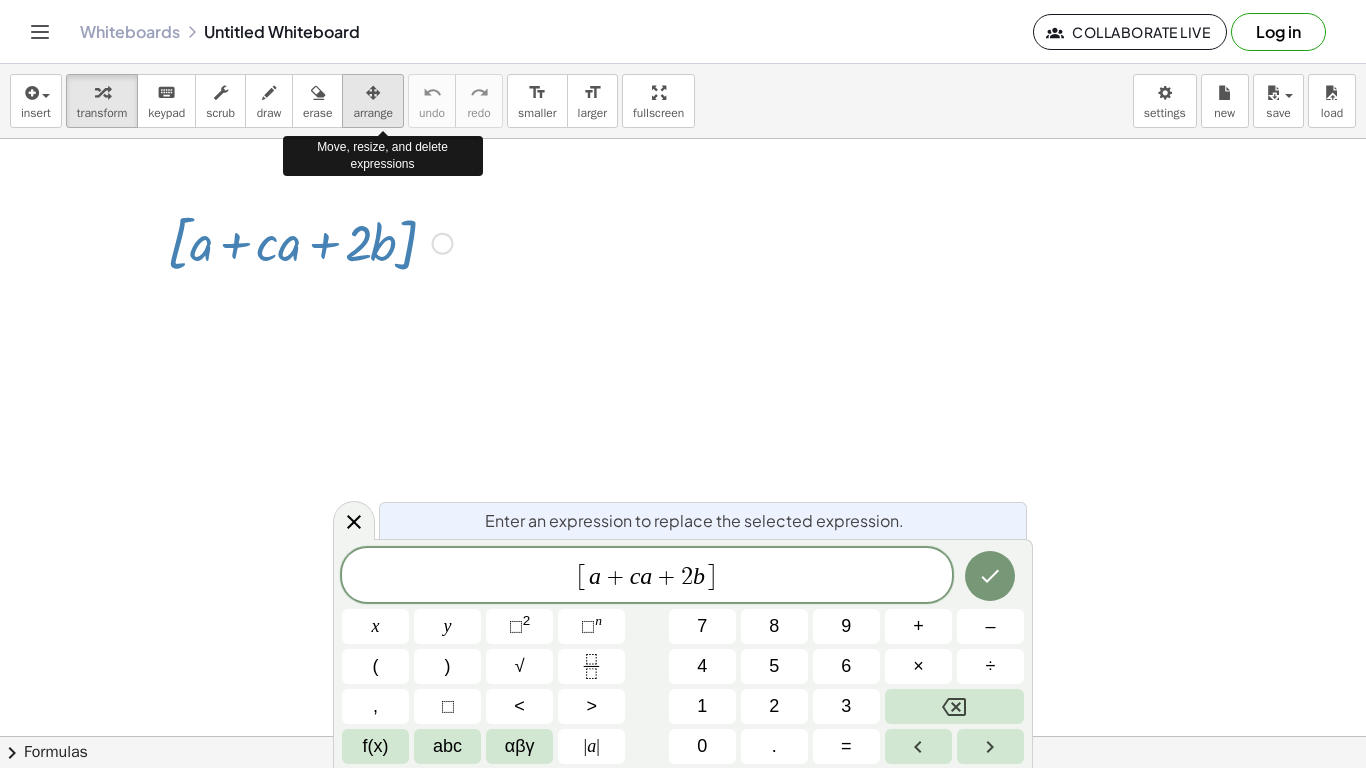 click at bounding box center (373, 93) 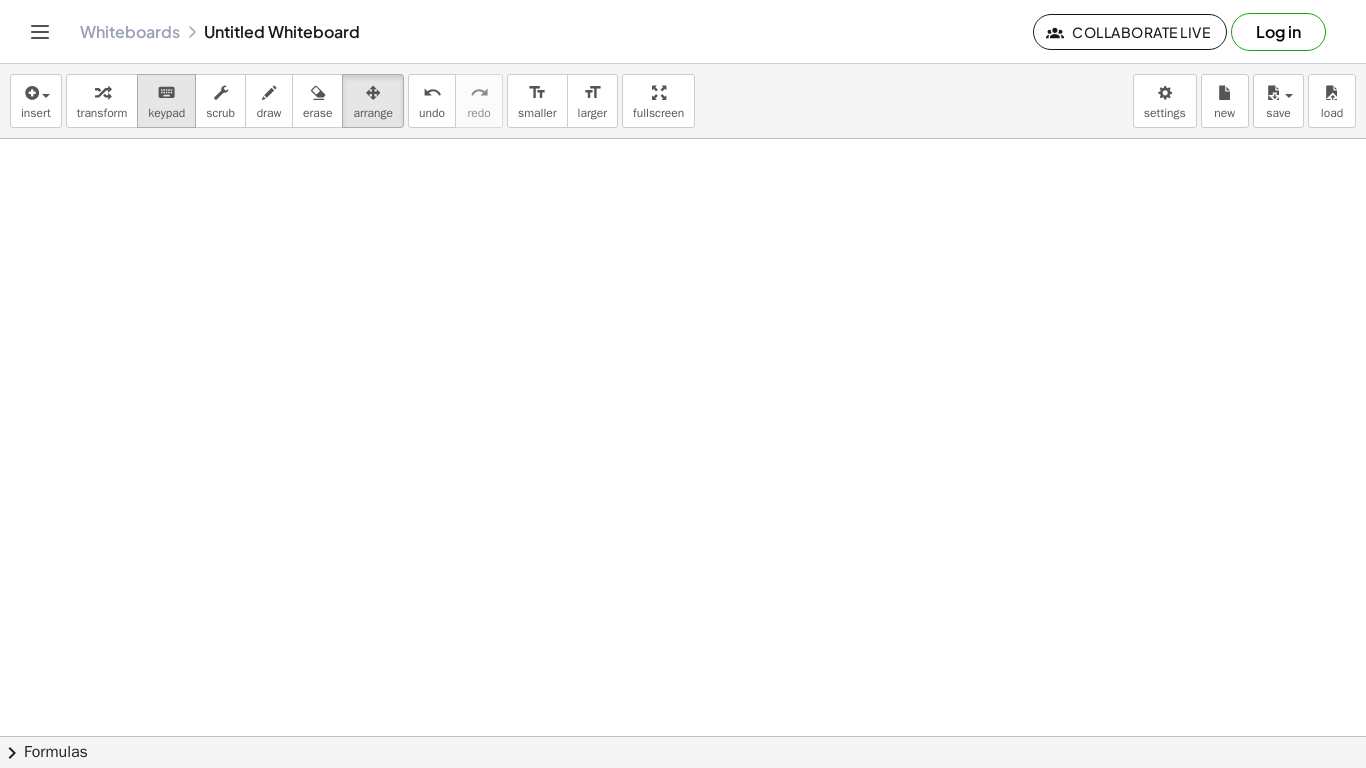 click on "keypad" at bounding box center [166, 113] 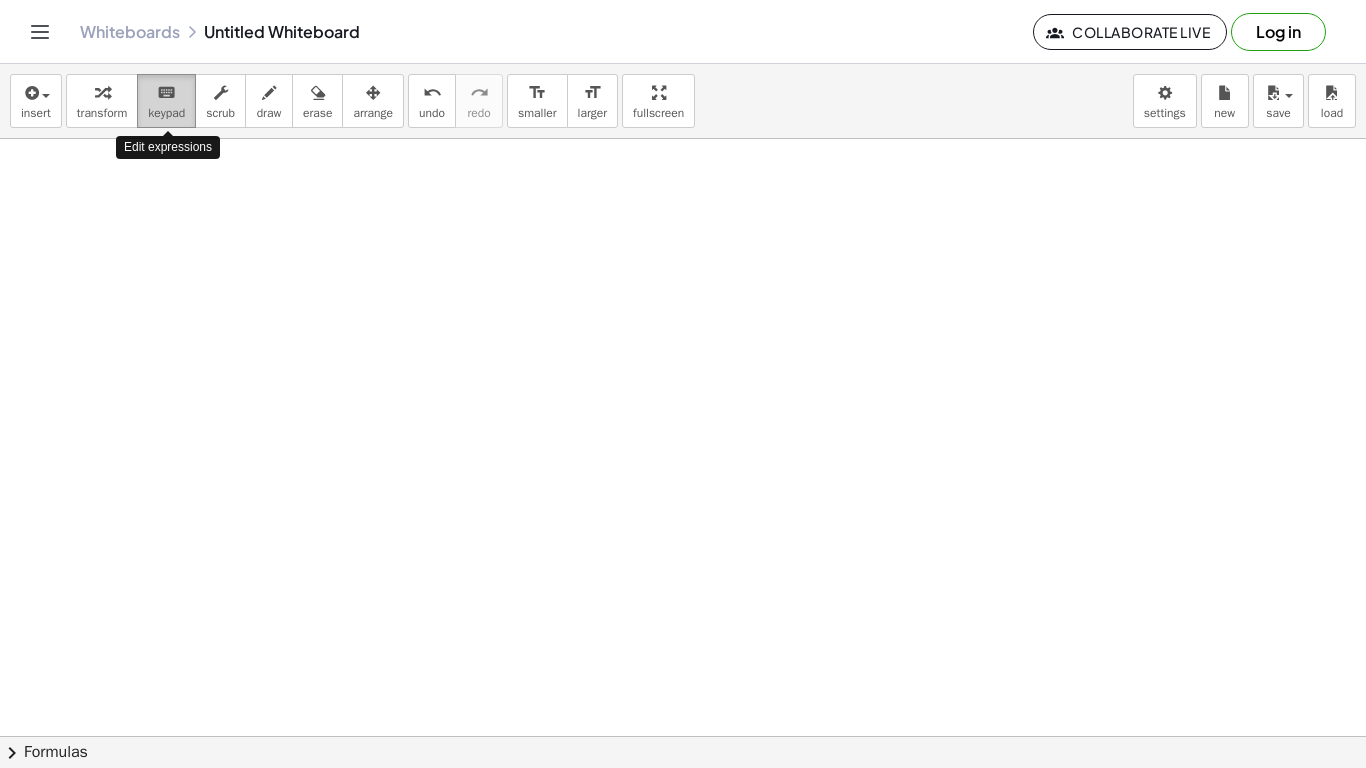 click on "keypad" at bounding box center (166, 113) 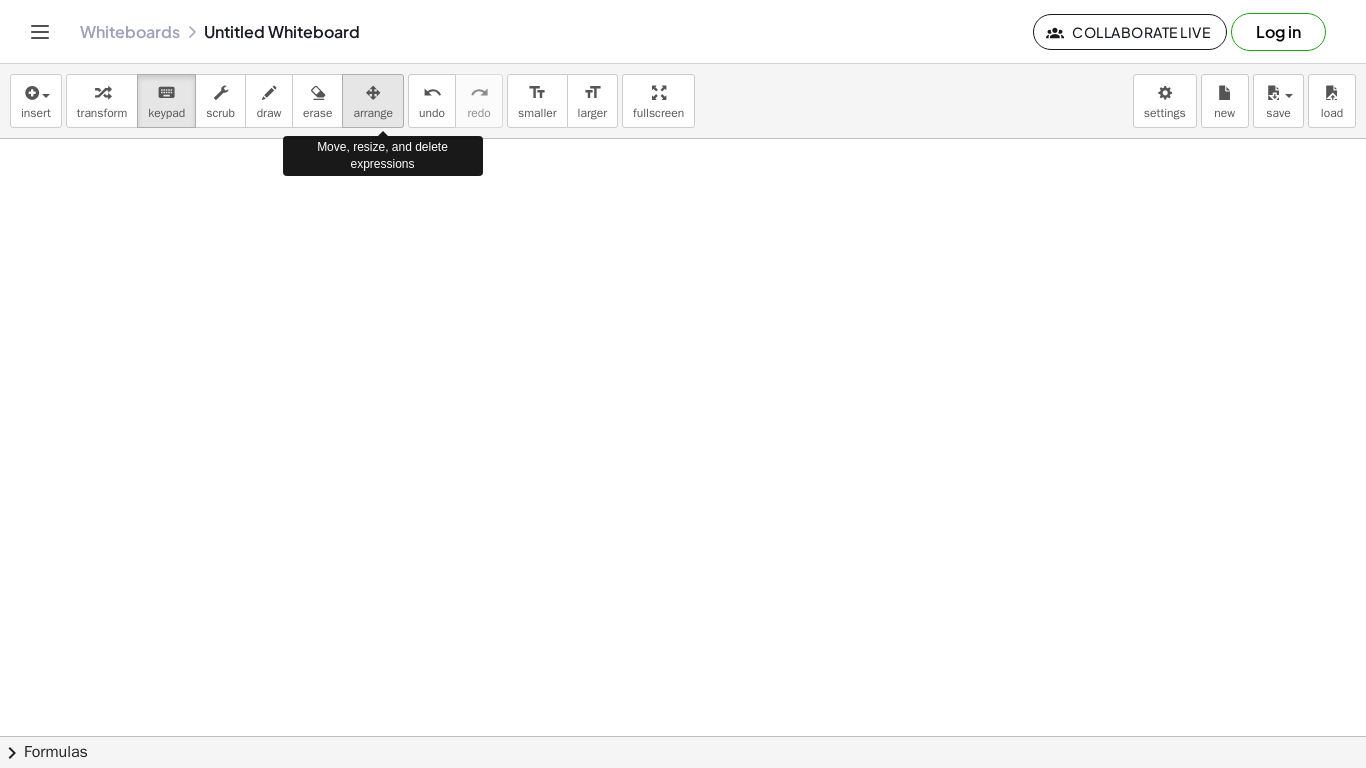 click at bounding box center [373, 92] 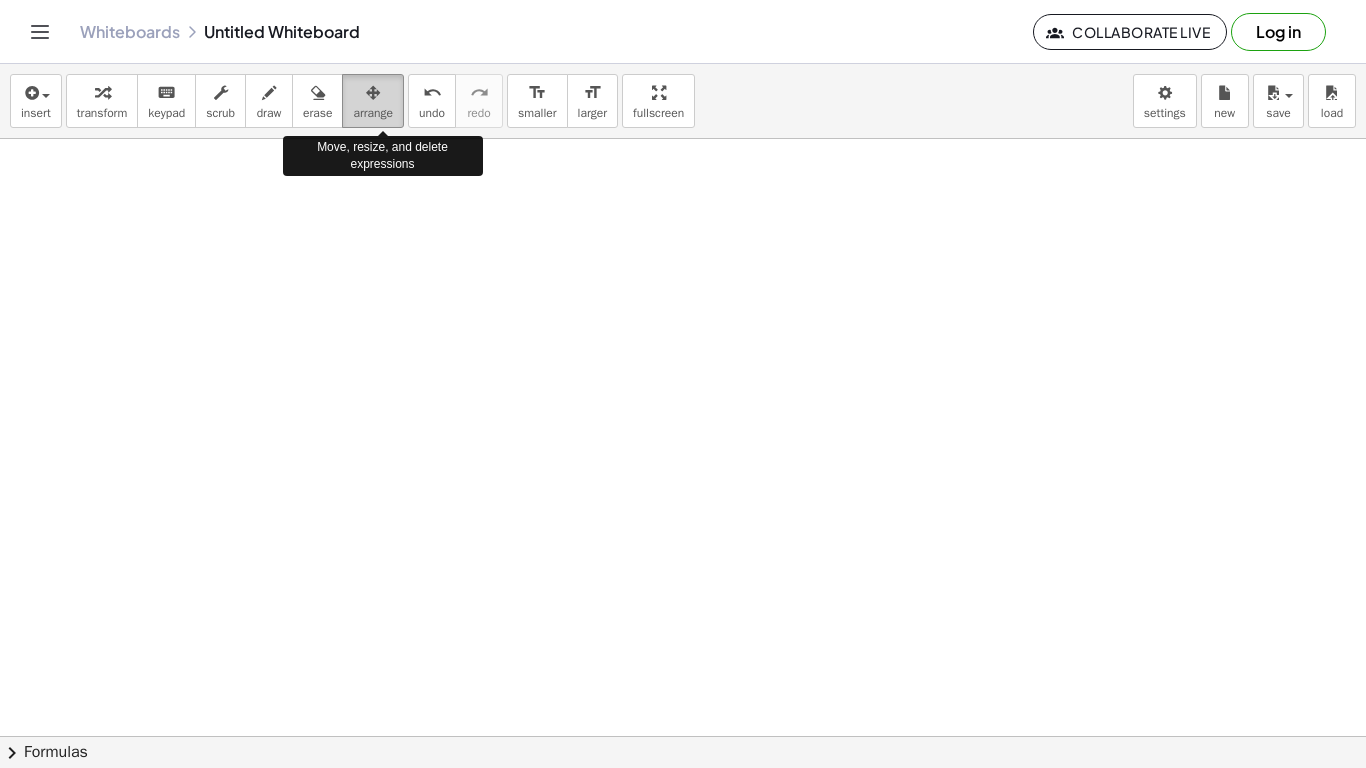 click at bounding box center [373, 92] 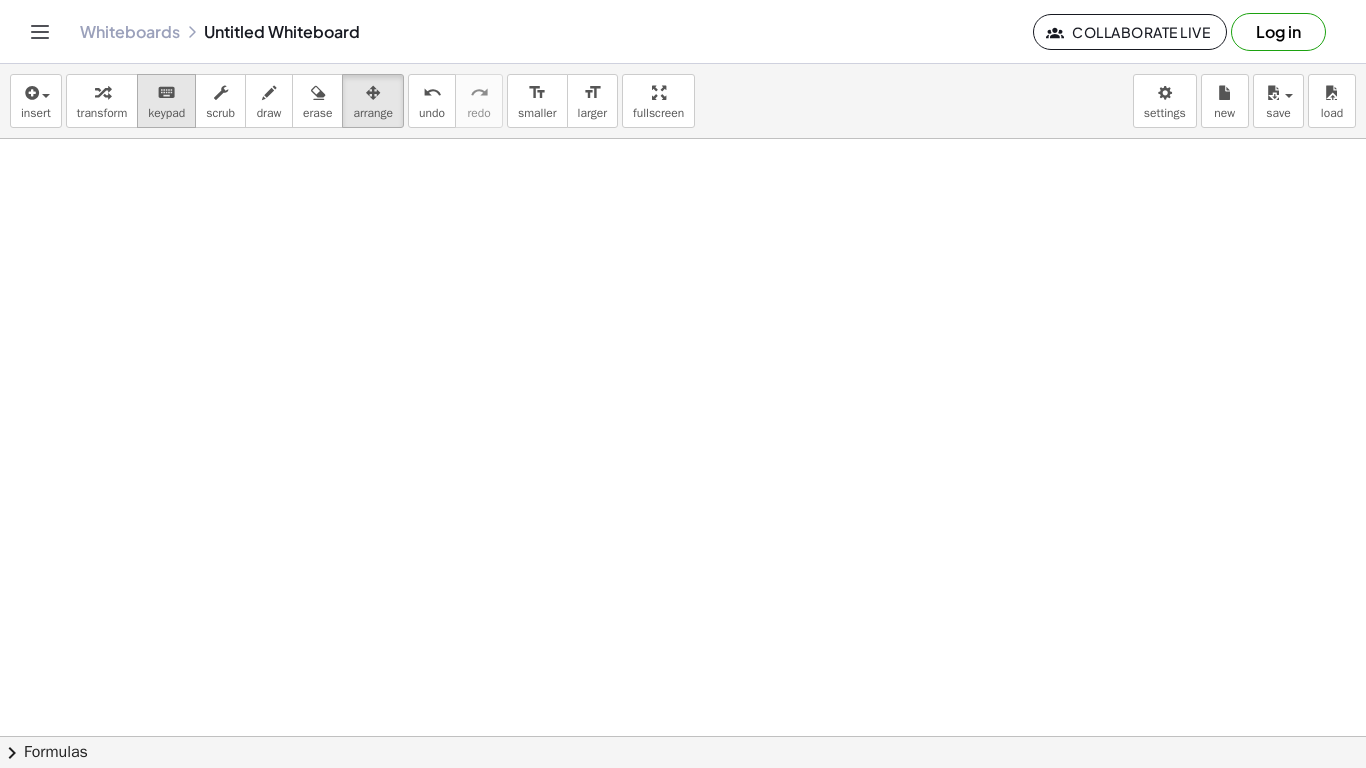 click on "keyboard keypad" at bounding box center [166, 101] 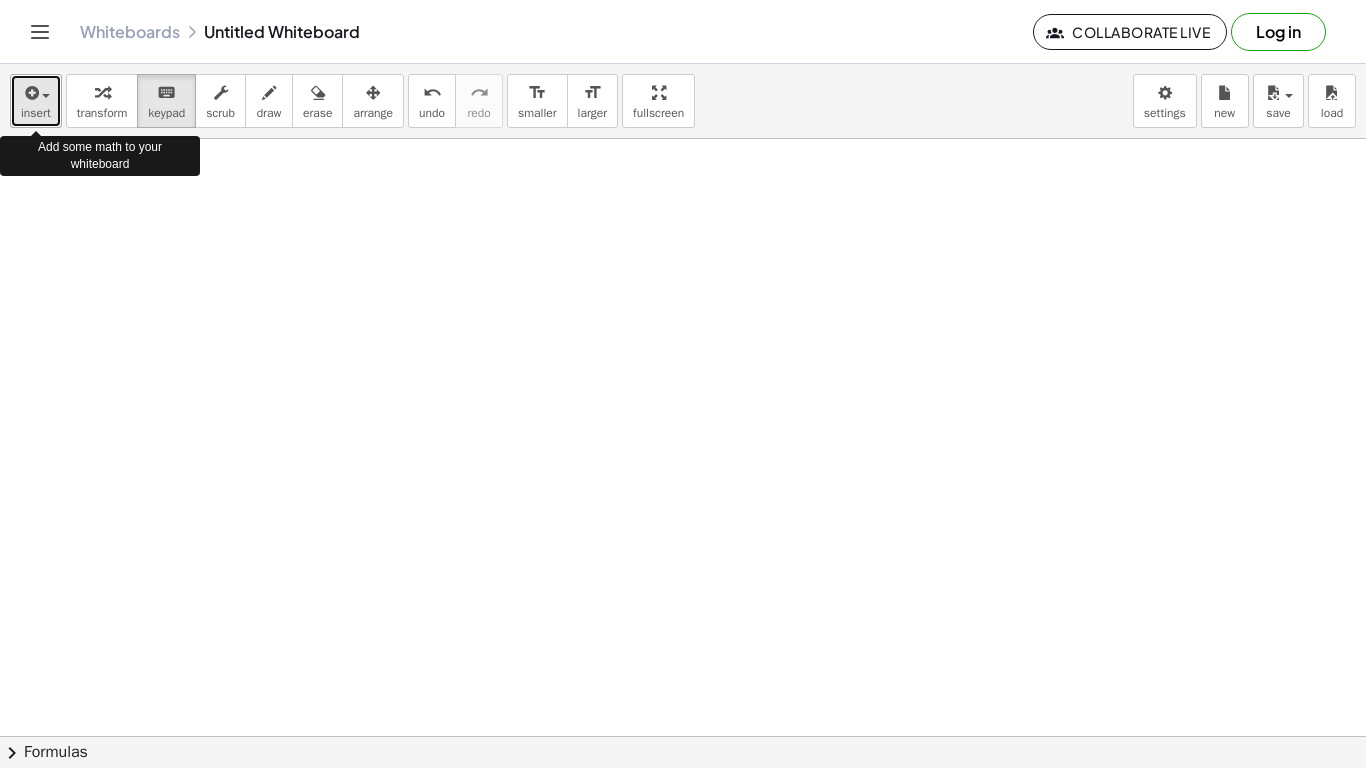 click on "insert" at bounding box center (36, 101) 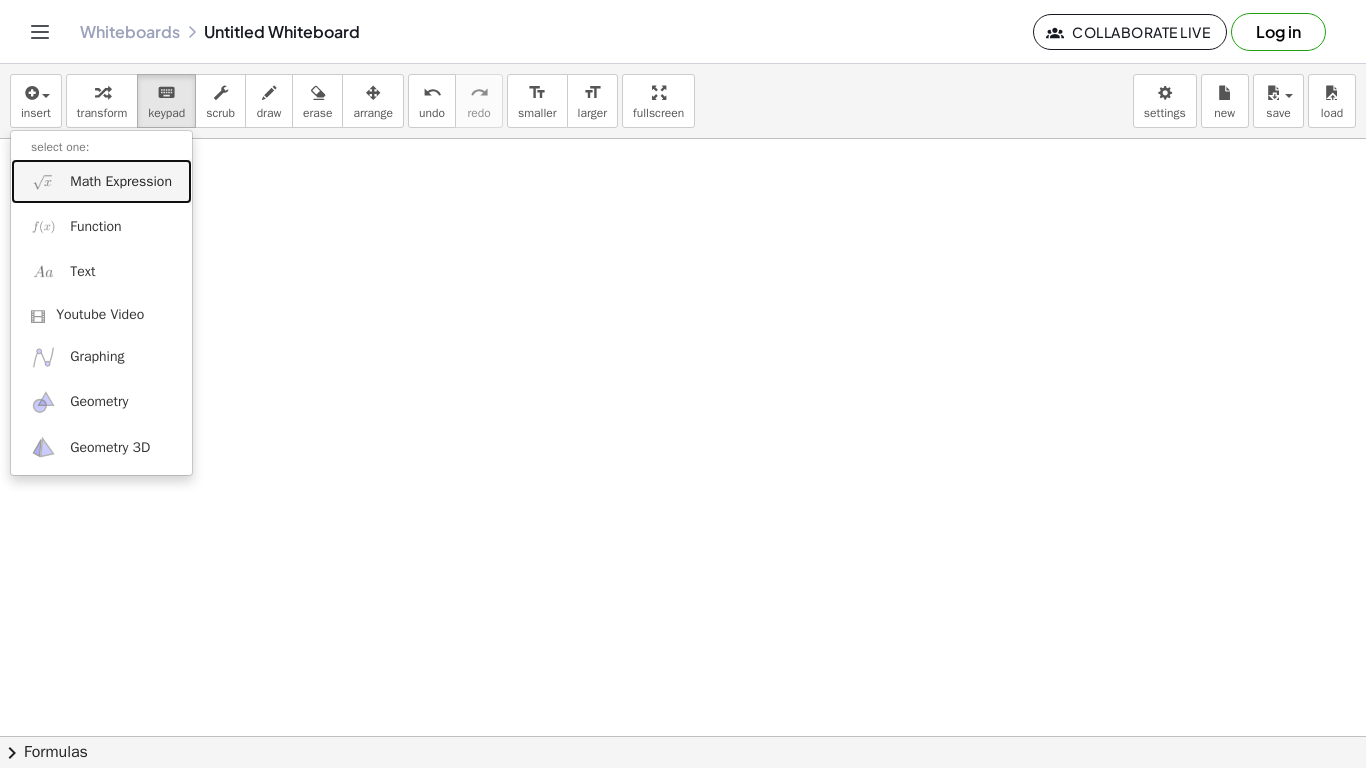 click on "Math Expression" at bounding box center (121, 182) 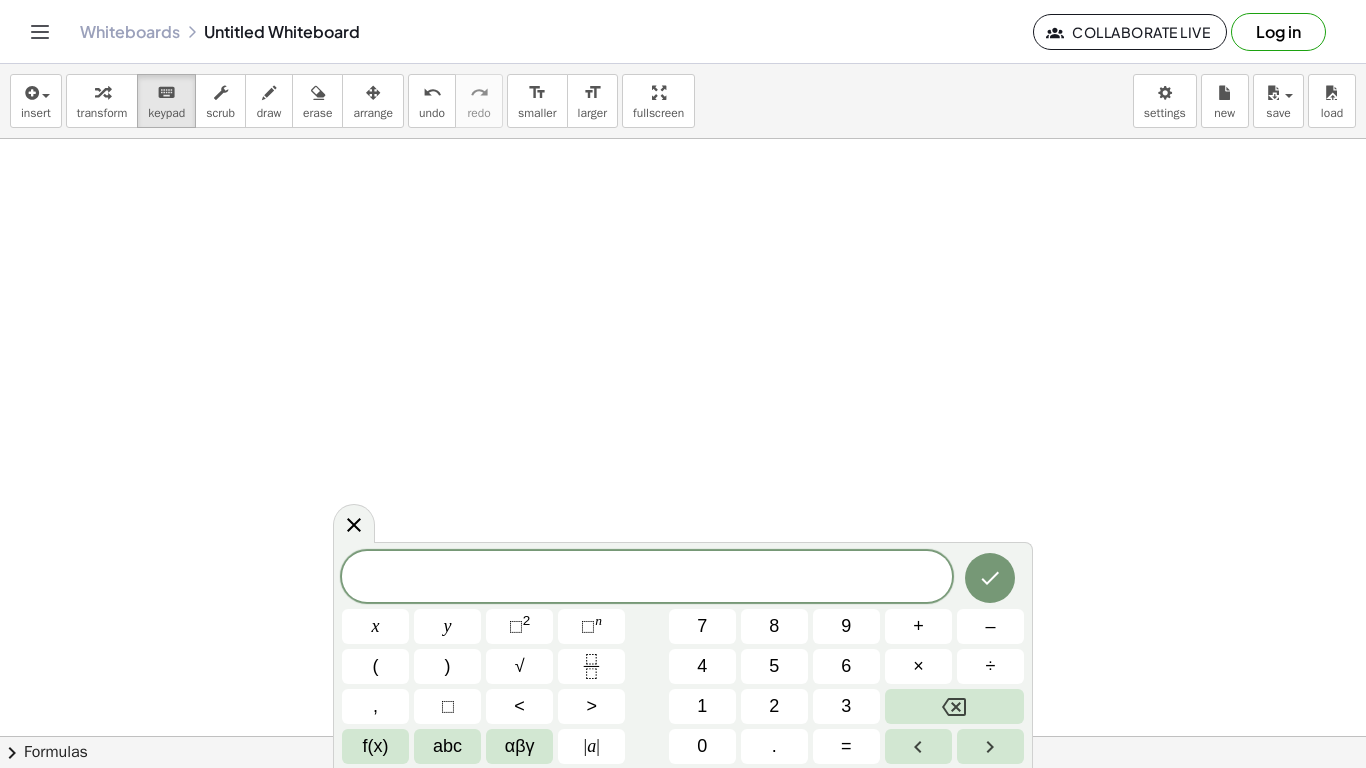 click 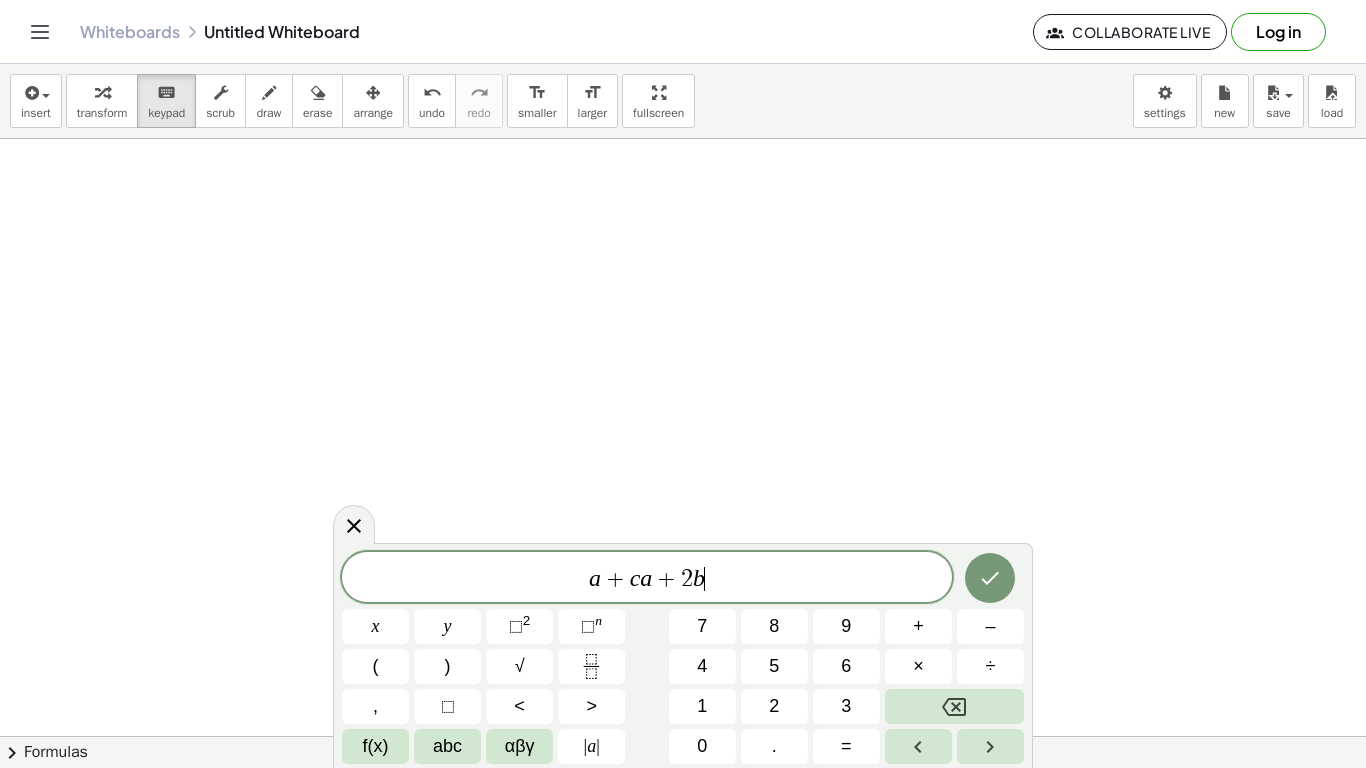 scroll, scrollTop: 9, scrollLeft: 0, axis: vertical 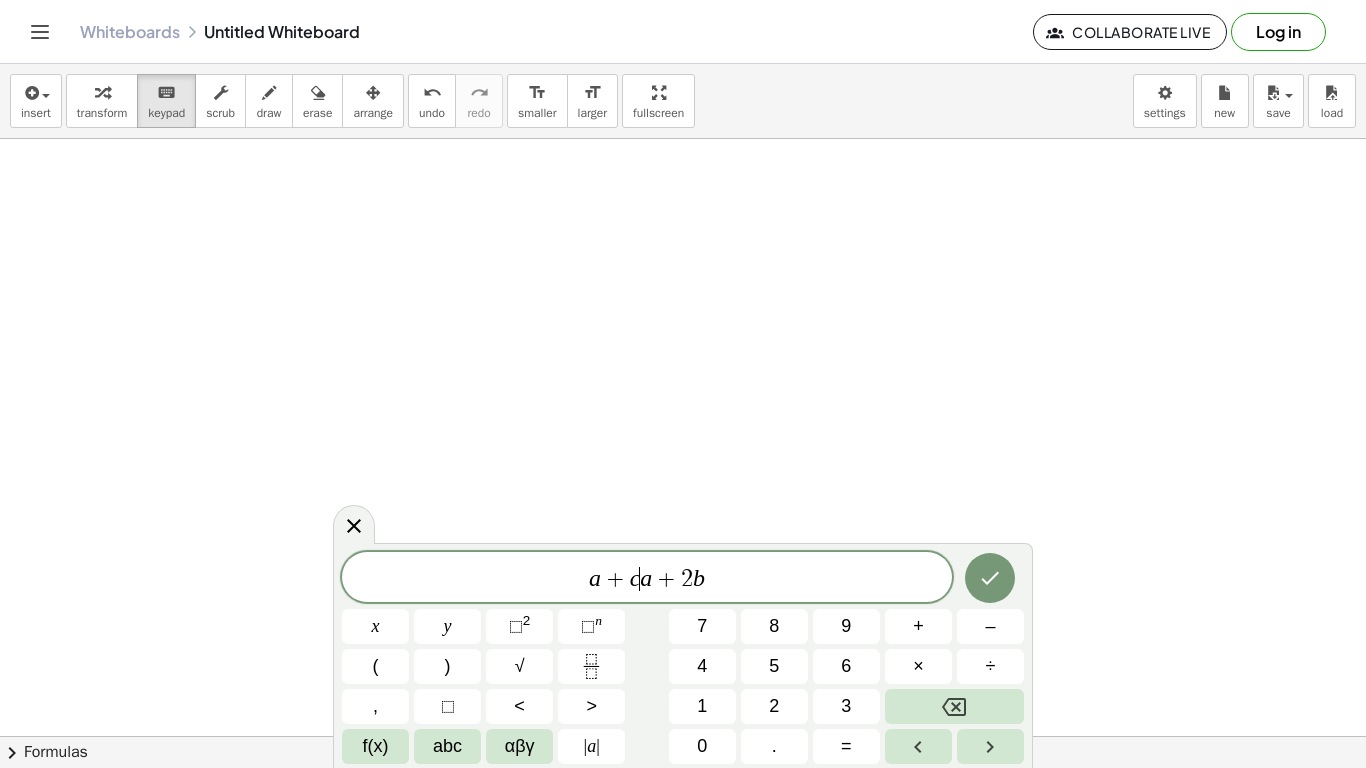 click on "a + c ​ a + 2 b" at bounding box center (647, 579) 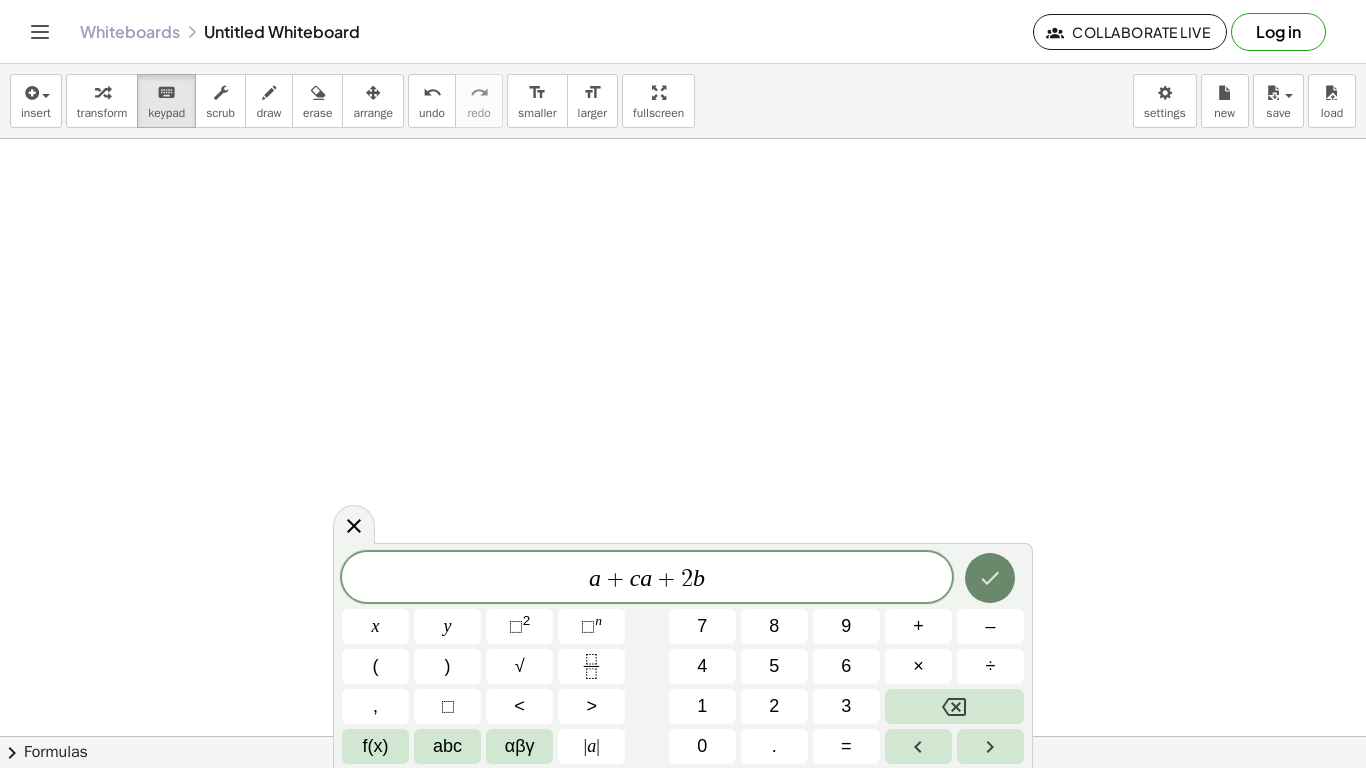 click 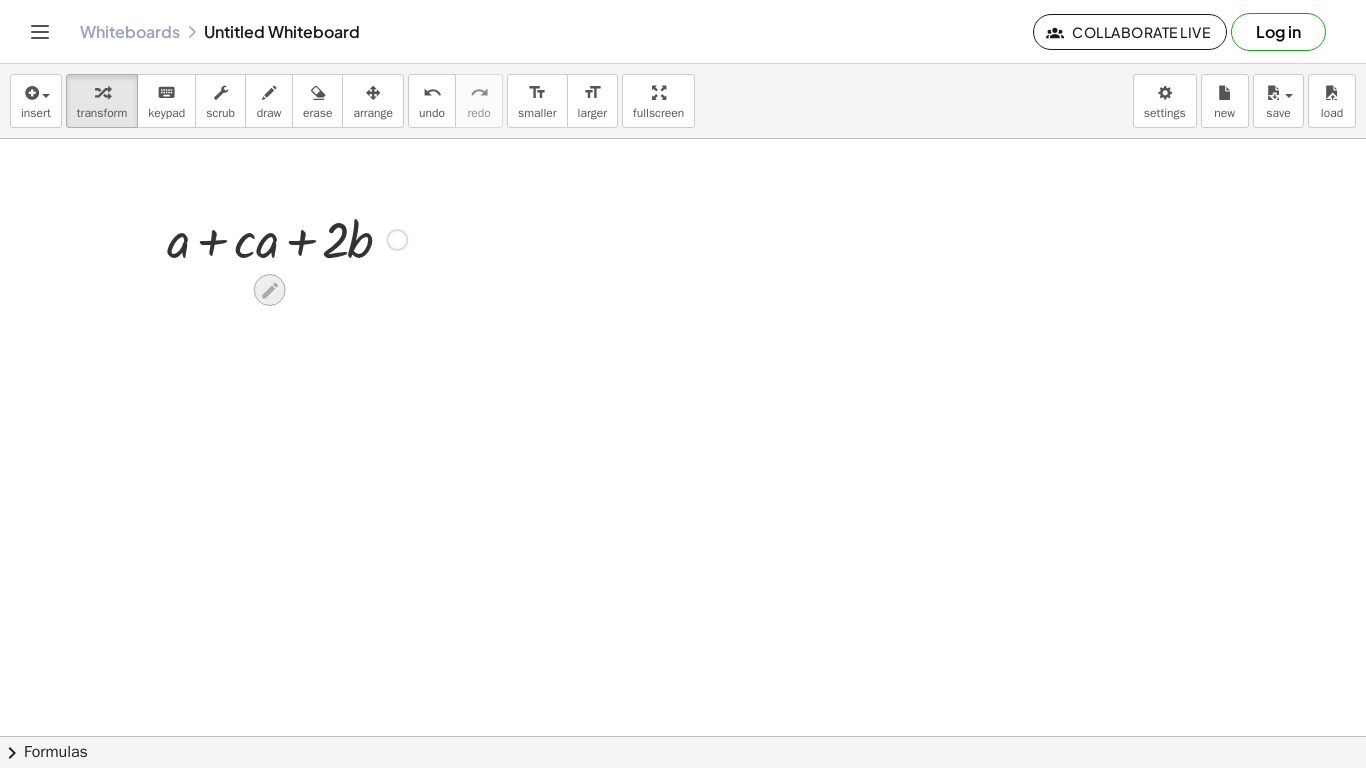 click 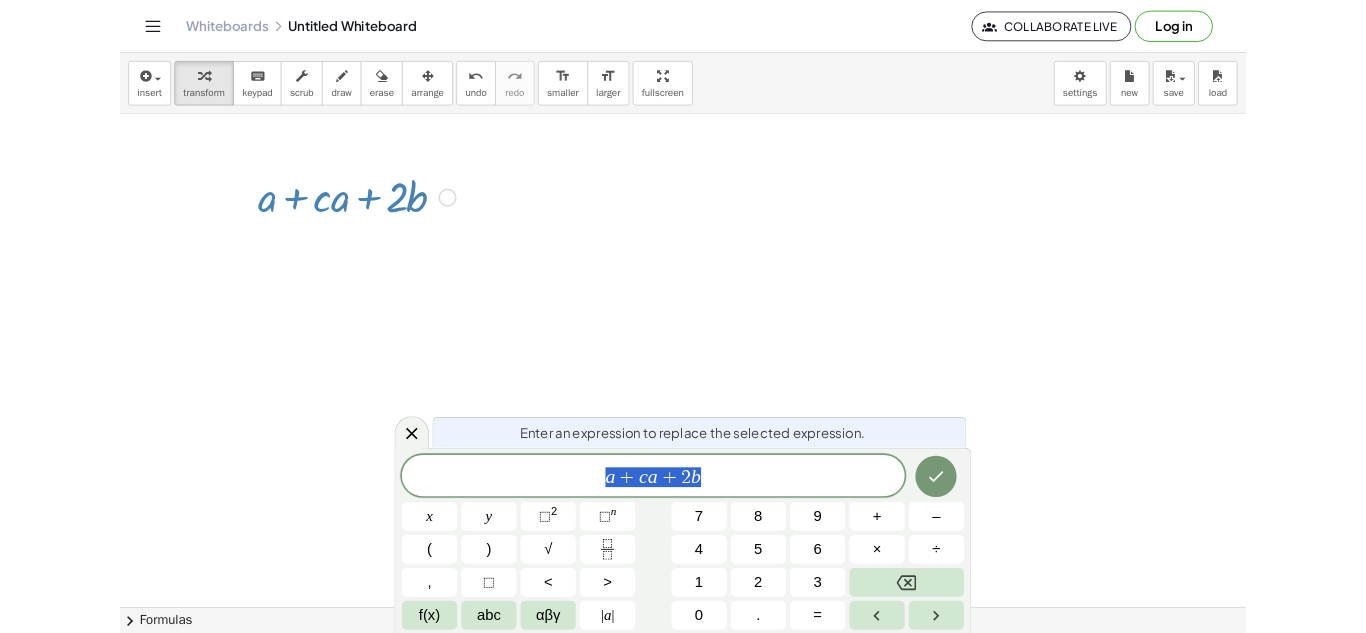 scroll, scrollTop: 10, scrollLeft: 0, axis: vertical 